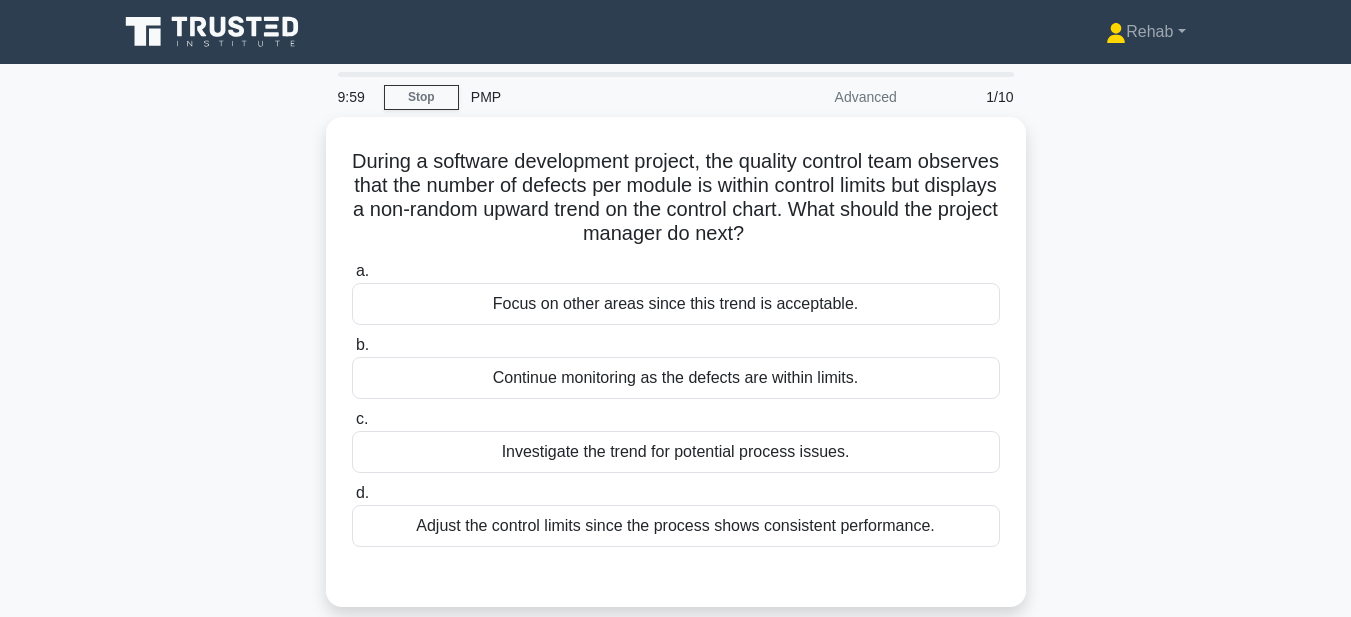scroll, scrollTop: 0, scrollLeft: 0, axis: both 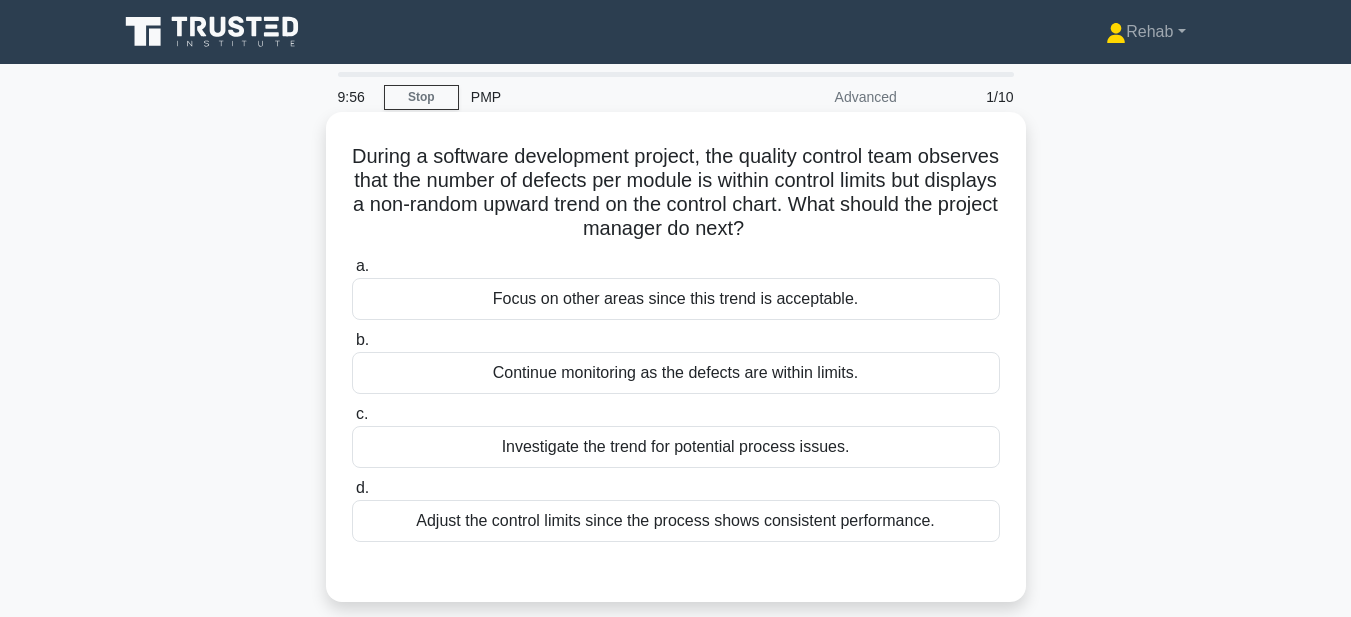 drag, startPoint x: 370, startPoint y: 146, endPoint x: 954, endPoint y: 530, distance: 698.93634 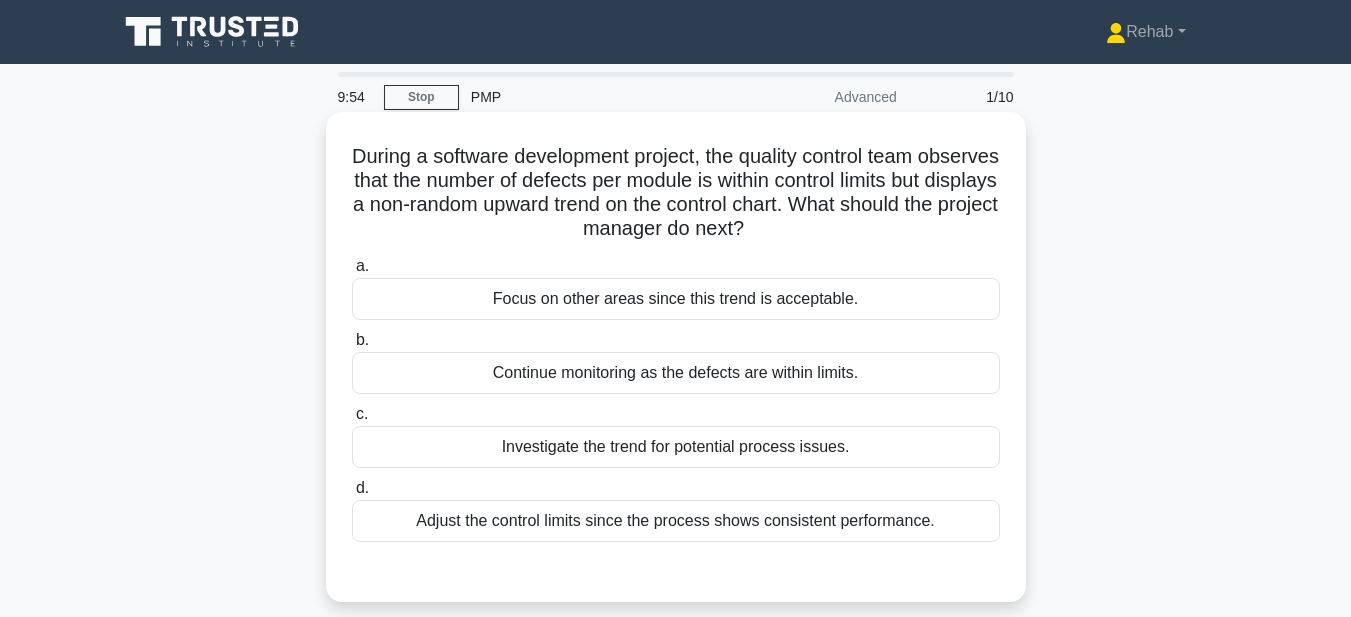copy on "During a software development project, the quality control team observes that the number of defects per module is within control limits but displays a non-random upward trend on the control chart. What should the project manager do next?
.spinner_0XTQ{transform-origin:center;animation:spinner_y6GP .75s linear infinite}@keyframes spinner_y6GP{100%{transform:rotate(360deg)}}
a.
Focus on other areas since this trend is acceptable.
b.
Continue monitoring as the defects are within limits.
c.
Investigate the trend for potential process issues.
d.
Adjust the control limits since the process shows consistent performance." 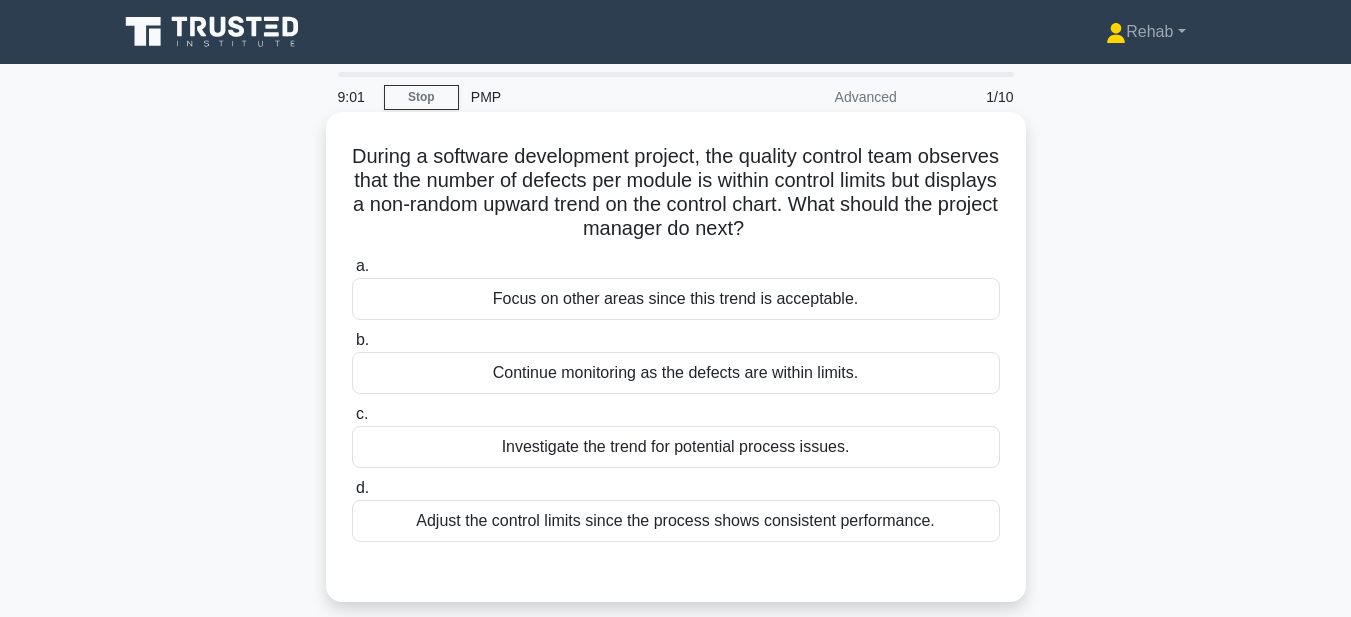 click on "Investigate the trend for potential process issues." at bounding box center [676, 447] 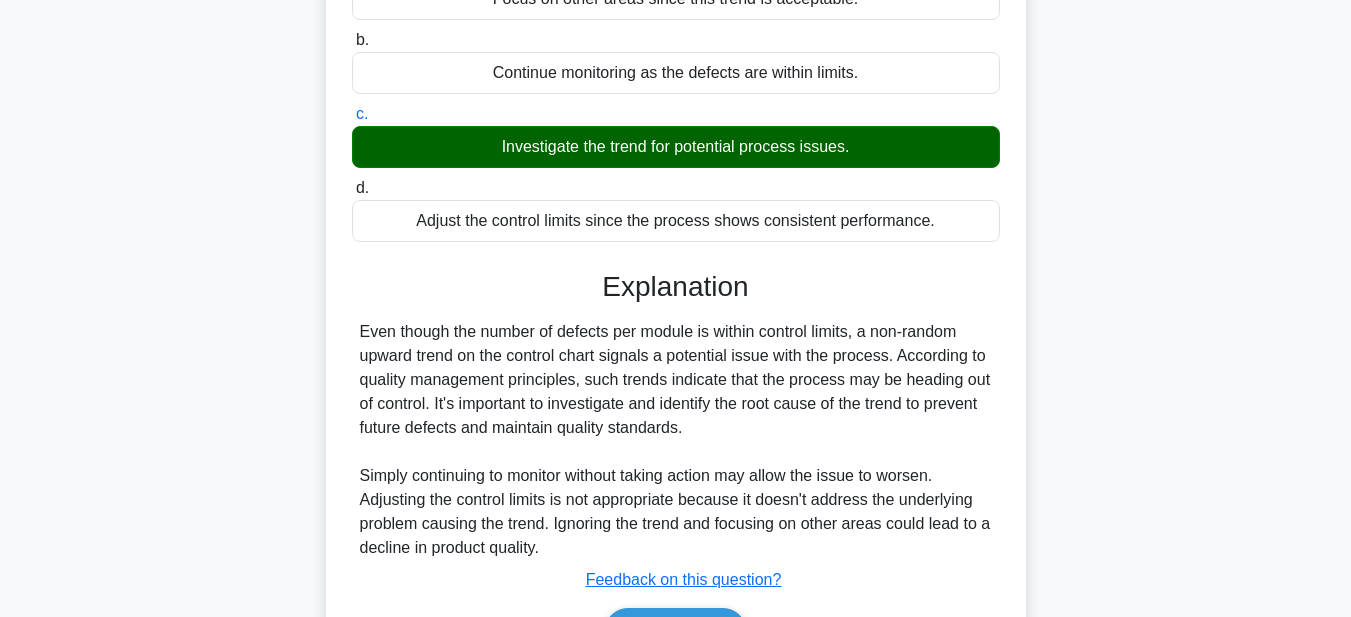 scroll, scrollTop: 463, scrollLeft: 0, axis: vertical 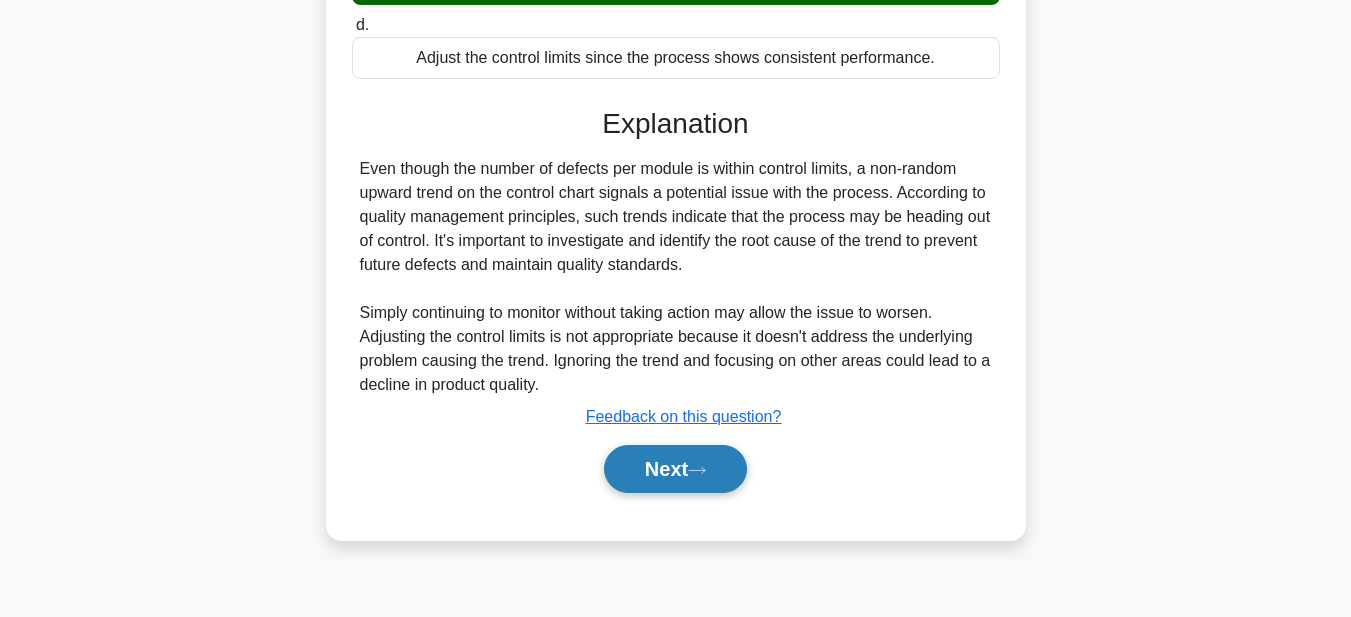 click 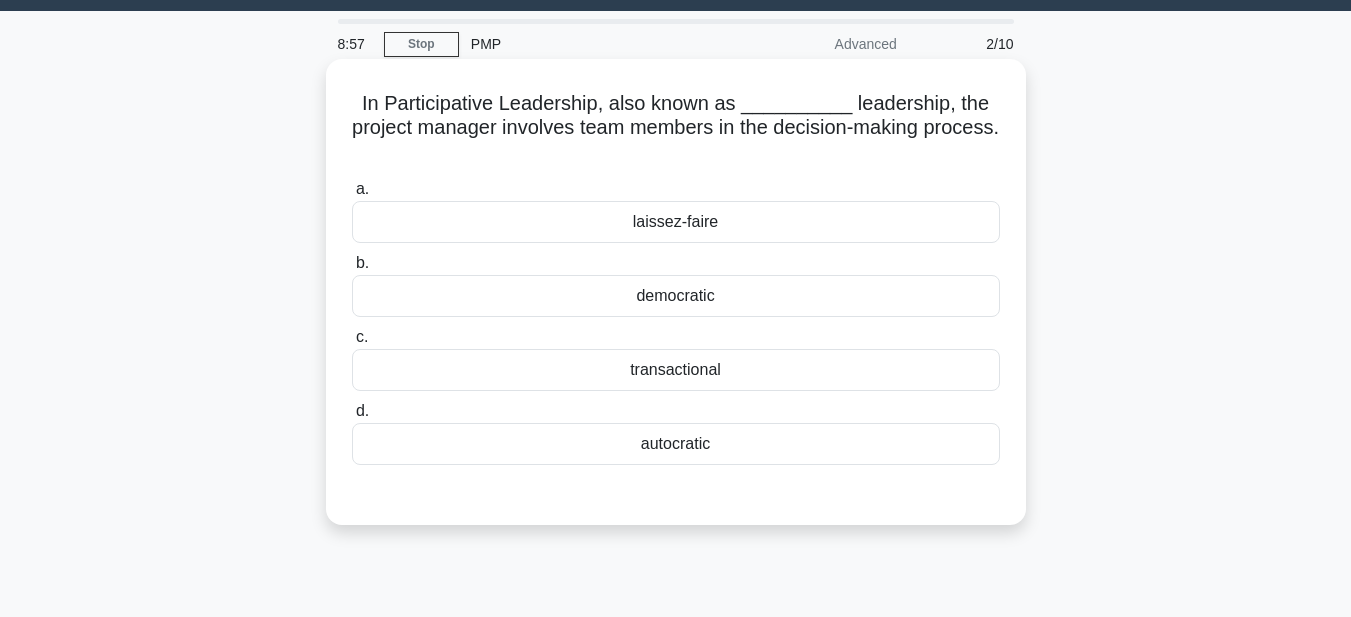 scroll, scrollTop: 0, scrollLeft: 0, axis: both 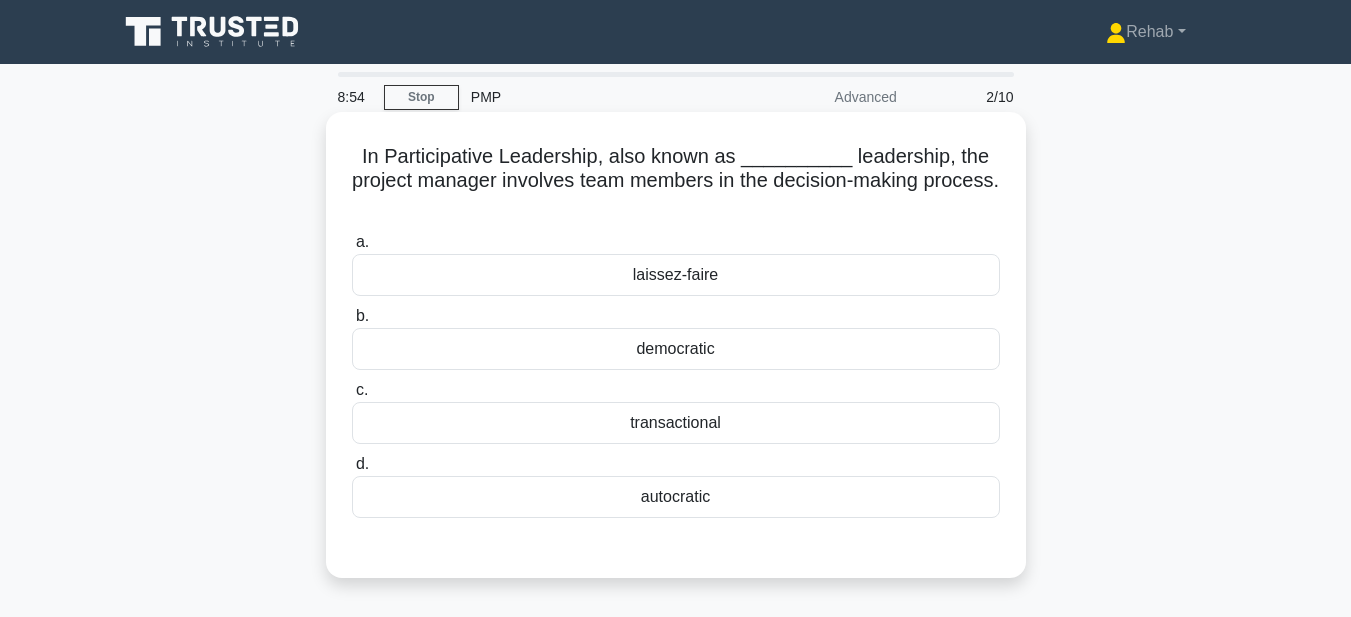 drag, startPoint x: 351, startPoint y: 151, endPoint x: 805, endPoint y: 488, distance: 565.4069 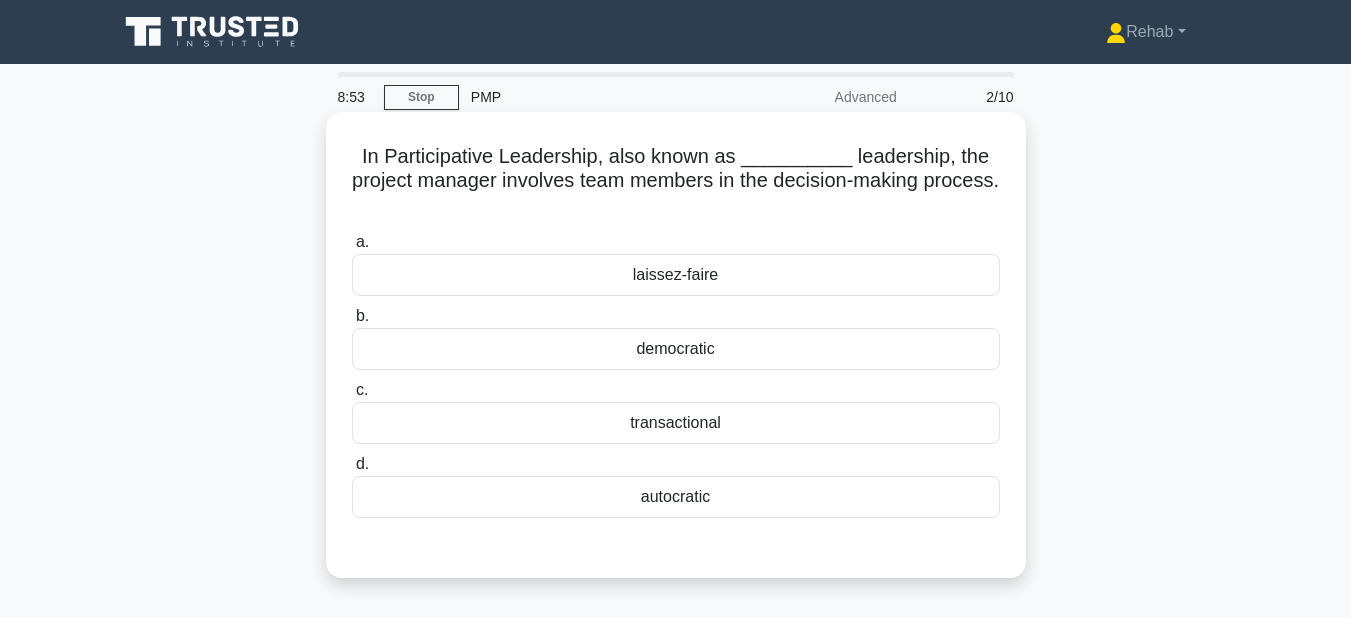 copy on "In Participative Leadership, also known as __________ leadership, the project manager involves team members in the decision-making process.
.spinner_0XTQ{transform-origin:center;animation:spinner_y6GP .75s linear infinite}@keyframes spinner_y6GP{100%{transform:rotate(360deg)}}
a.
laissez-faire
b.
democratic
c.
transactional
d.
autocratic" 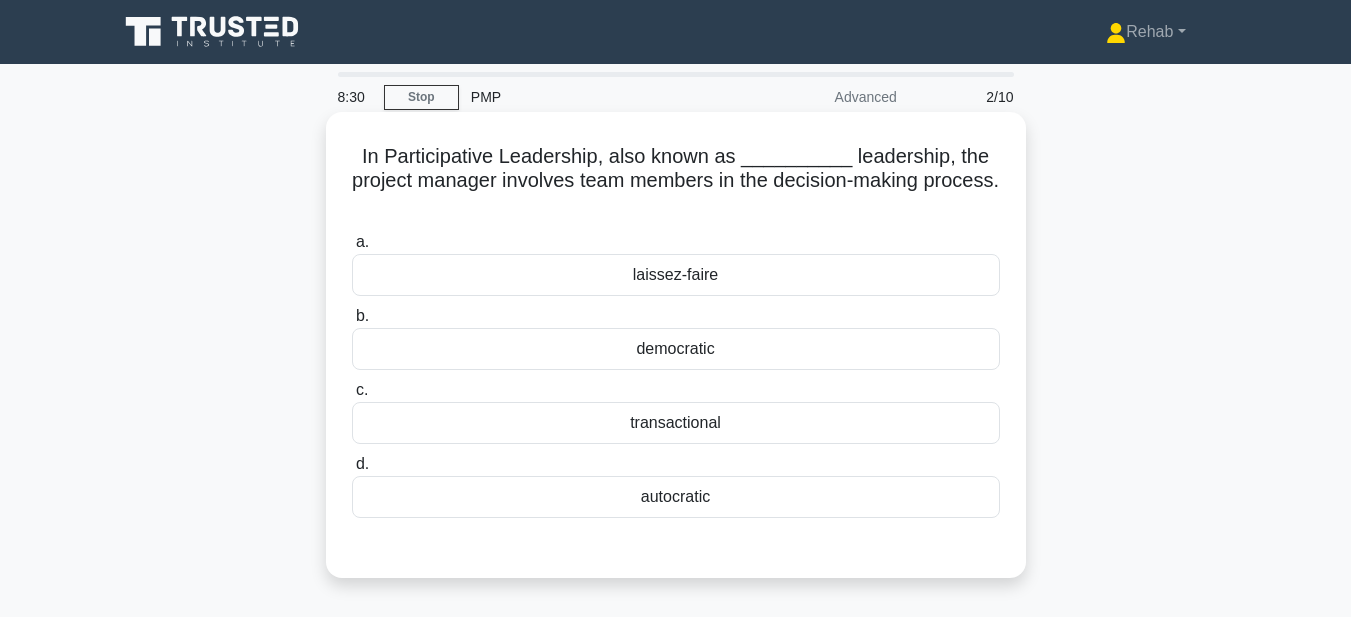 click on "democratic" at bounding box center (676, 349) 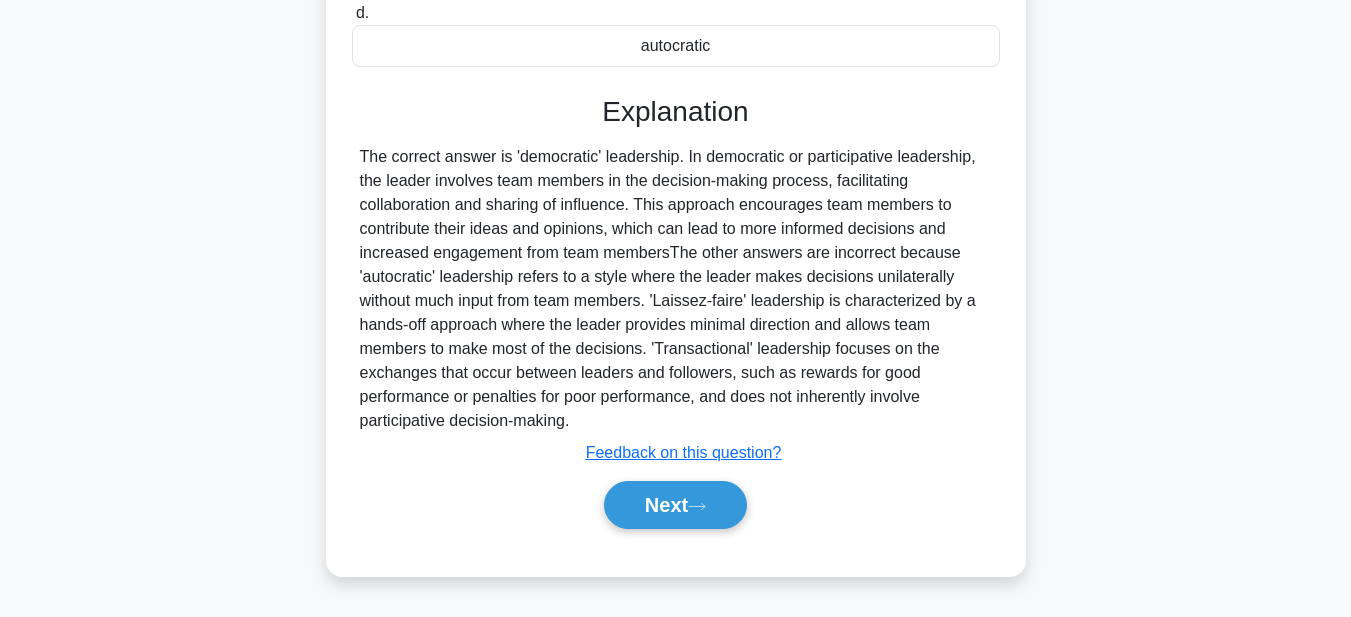 scroll, scrollTop: 463, scrollLeft: 0, axis: vertical 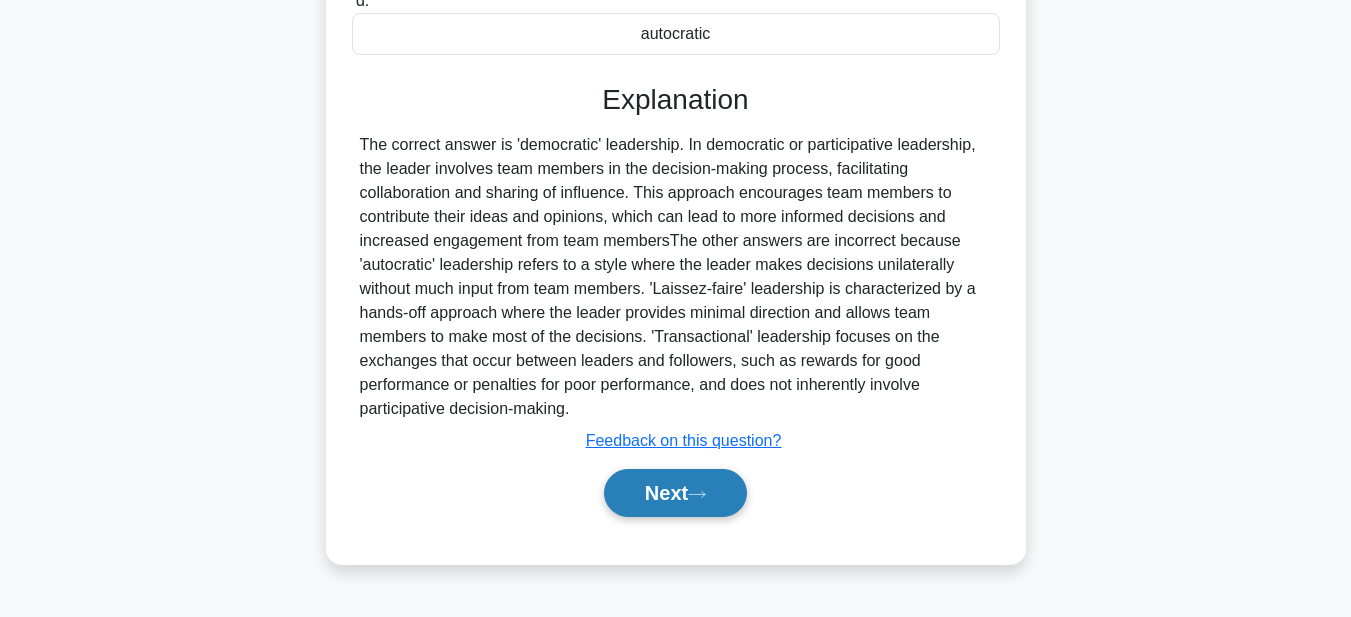 click on "Next" at bounding box center [675, 493] 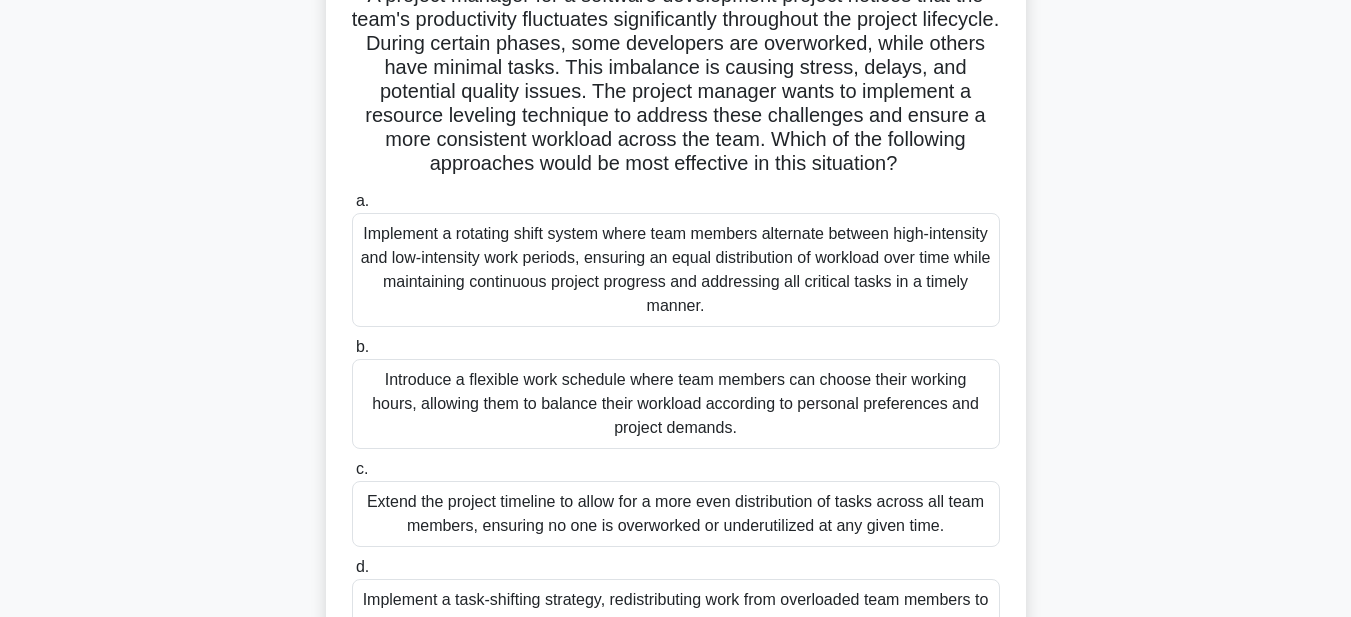 scroll, scrollTop: 0, scrollLeft: 0, axis: both 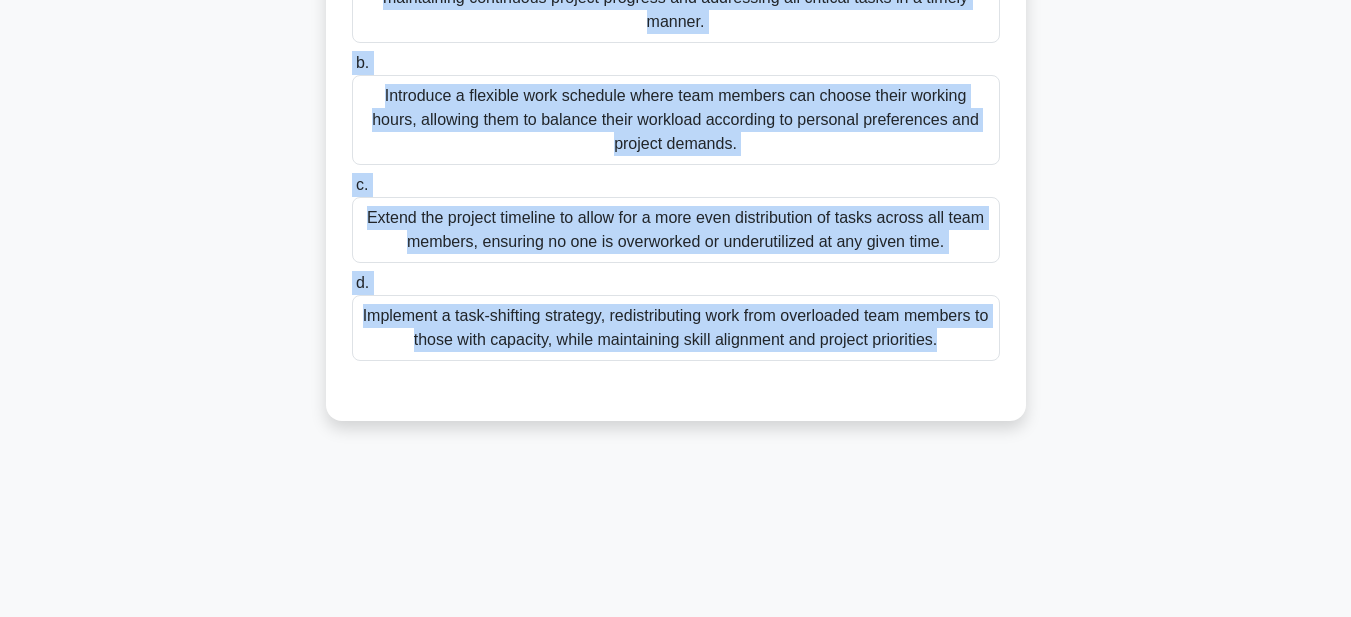 drag, startPoint x: 346, startPoint y: 156, endPoint x: 958, endPoint y: 607, distance: 760.2269 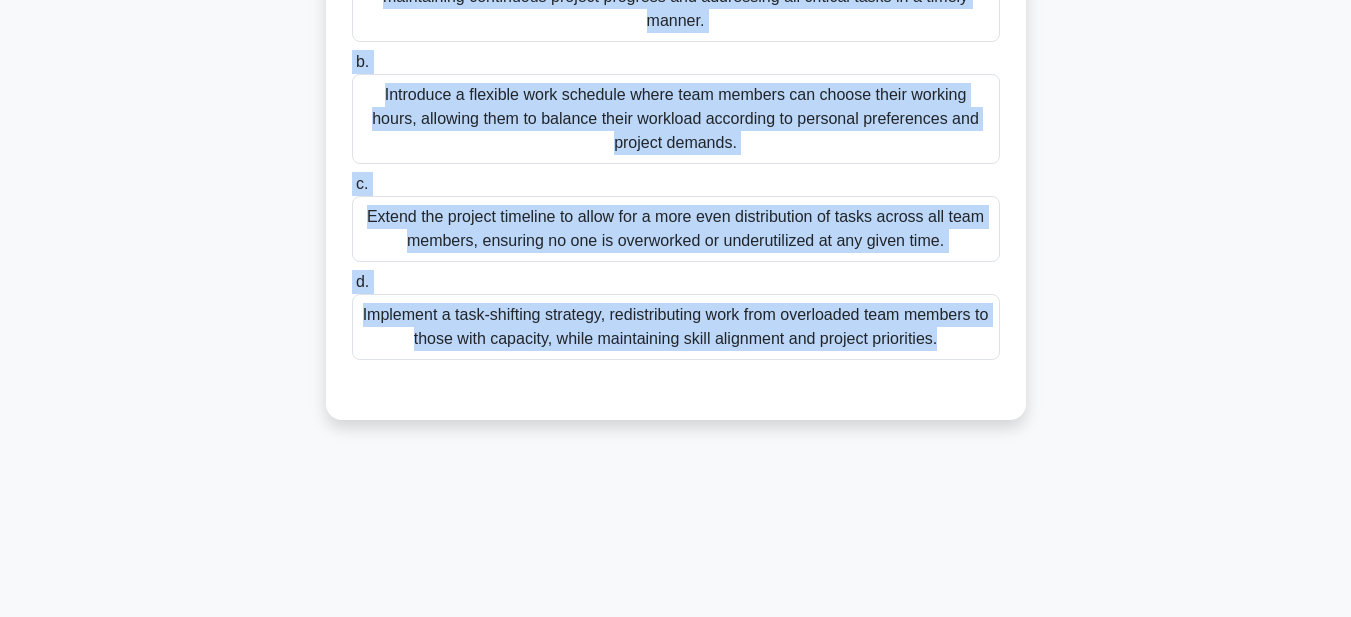 click on "8:21
Stop
PMP
Advanced
3/10
A project manager for a software development project notices that the team's productivity fluctuates significantly throughout the project lifecycle. During certain phases, some developers are overworked, while others have minimal tasks. This imbalance is causing stress, delays, and potential quality issues. The project manager wants to implement a resource leveling technique to address these challenges and ensure a more consistent workload across the team. Which of the following approaches would be most effective in this situation?
.spinner_0XTQ{transform-origin:center;animation:spinner_y6GP .75s linear infinite}@keyframes spinner_y6GP{100%{transform:rotate(360deg)}}
a. b." at bounding box center (676, 126) 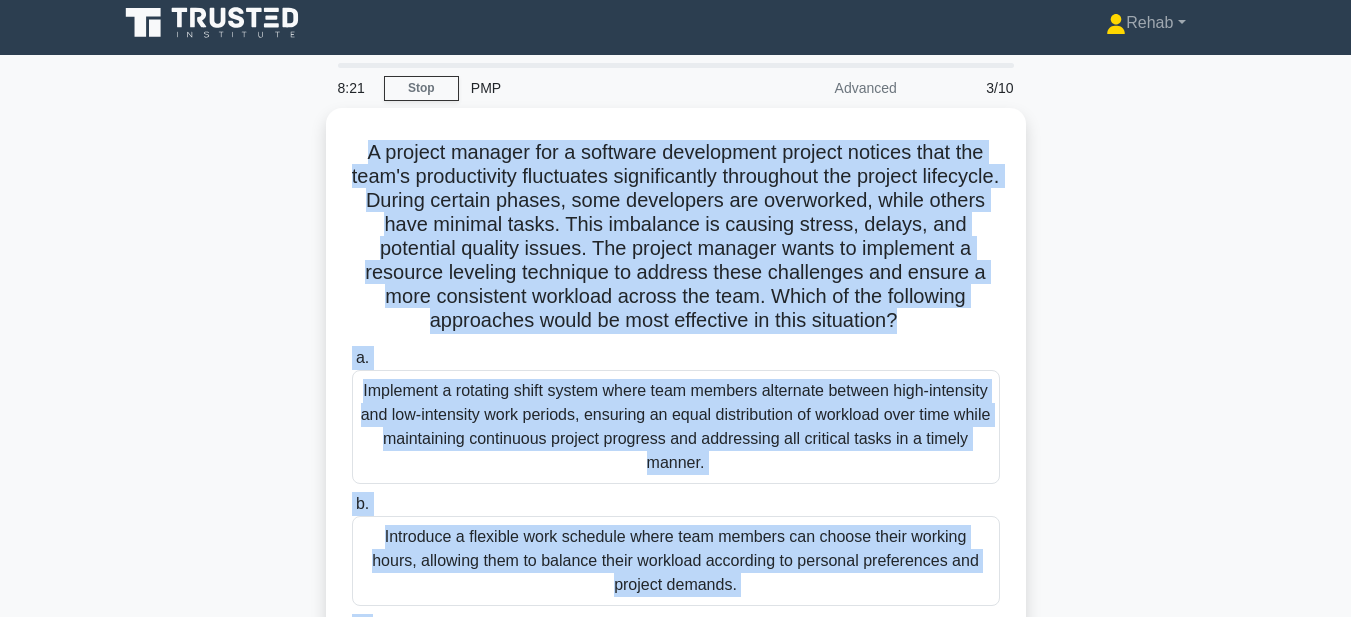 scroll, scrollTop: 0, scrollLeft: 0, axis: both 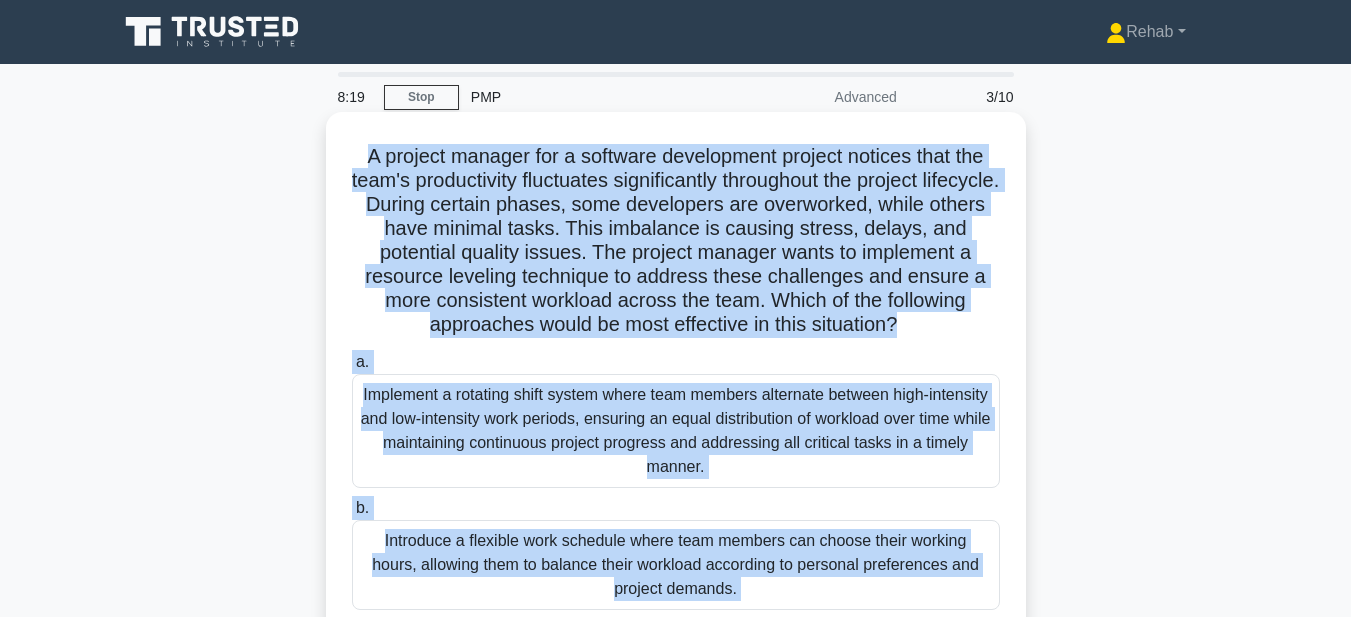 copy on "A project manager for a software development project notices that the team's productivity fluctuates significantly throughout the project lifecycle. During certain phases, some developers are overworked, while others have minimal tasks. This imbalance is causing stress, delays, and potential quality issues. The project manager wants to implement a resource leveling technique to address these challenges and ensure a more consistent workload across the team. Which of the following approaches would be most effective in this situation?
.spinner_0XTQ{transform-origin:center;animation:spinner_y6GP .75s linear infinite}@keyframes spinner_y6GP{100%{transform:rotate(360deg)}}
a.
Implement a rotating shift system where team members alternate between high-intensity and low-intensity work periods, ensuring an equal distribution of workload over time while maintaining continuous project progress and addressing all critical t..." 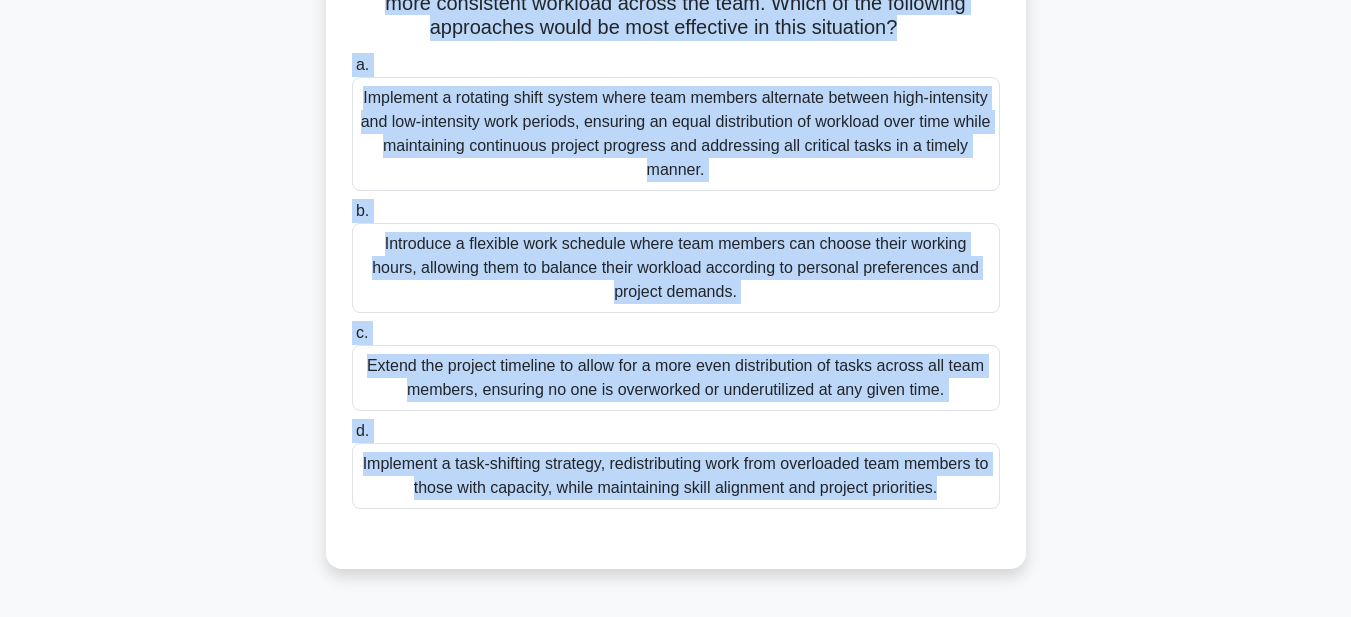 scroll, scrollTop: 300, scrollLeft: 0, axis: vertical 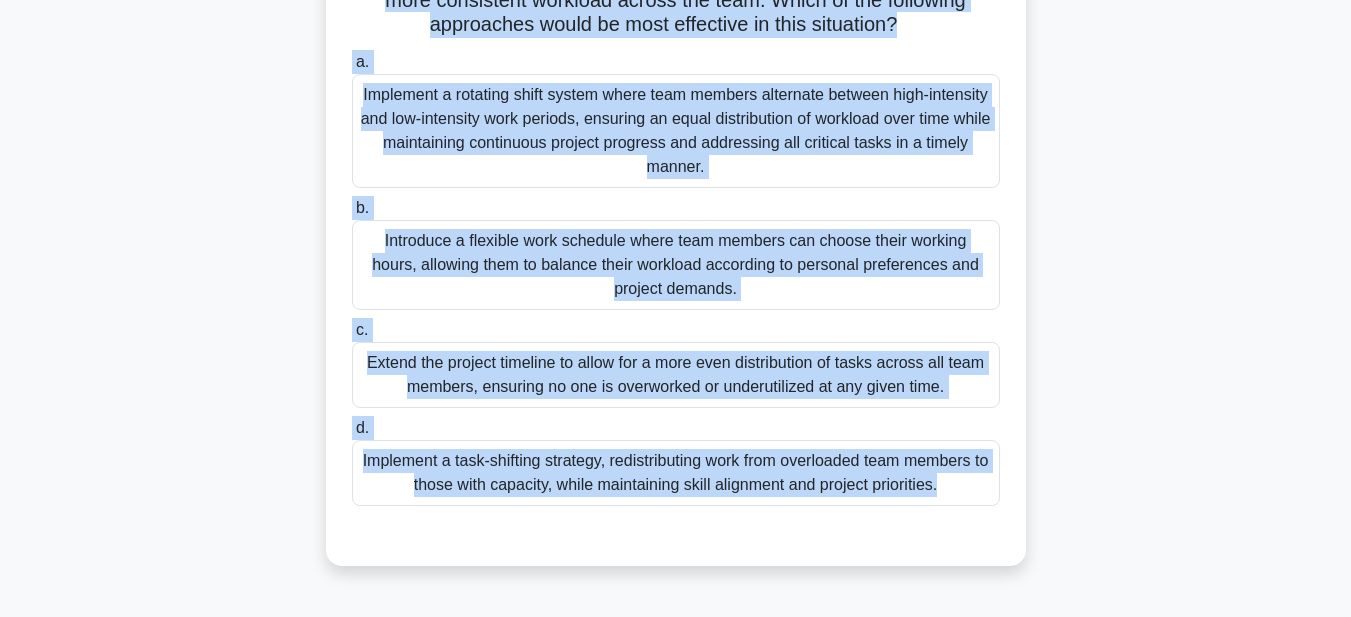 click on "Implement a task-shifting strategy, redistributing work from overloaded team members to those with capacity, while maintaining skill alignment and project priorities." at bounding box center [676, 473] 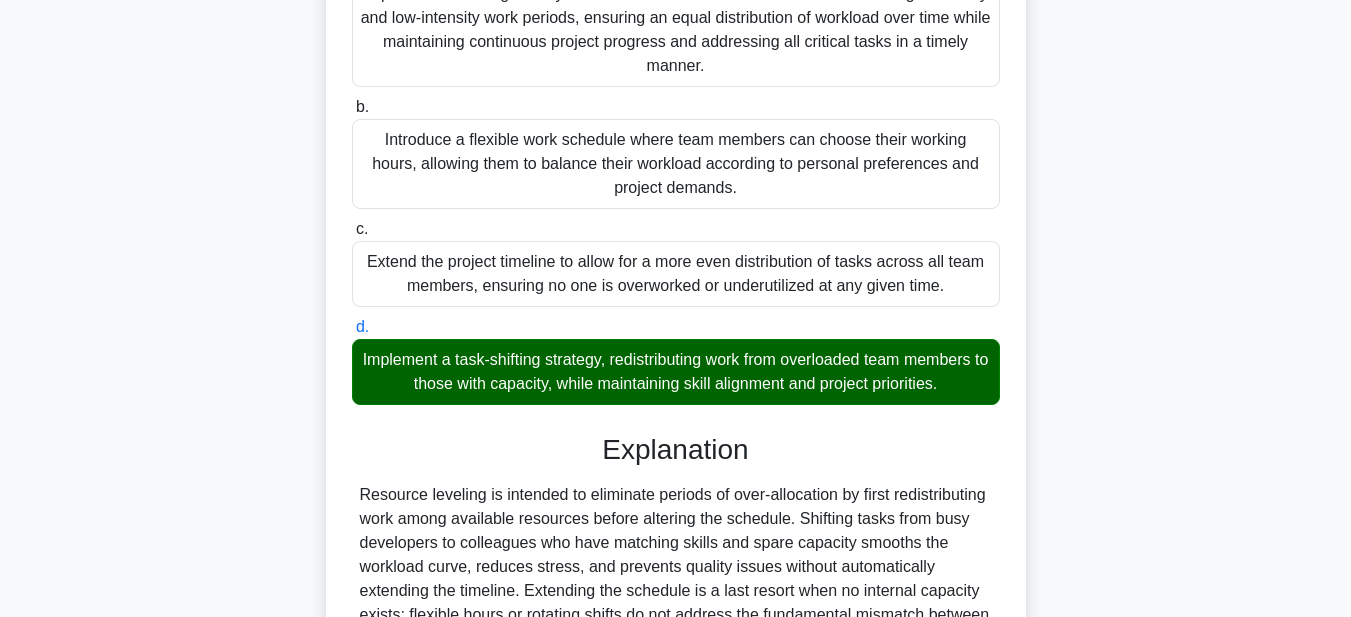 scroll, scrollTop: 665, scrollLeft: 0, axis: vertical 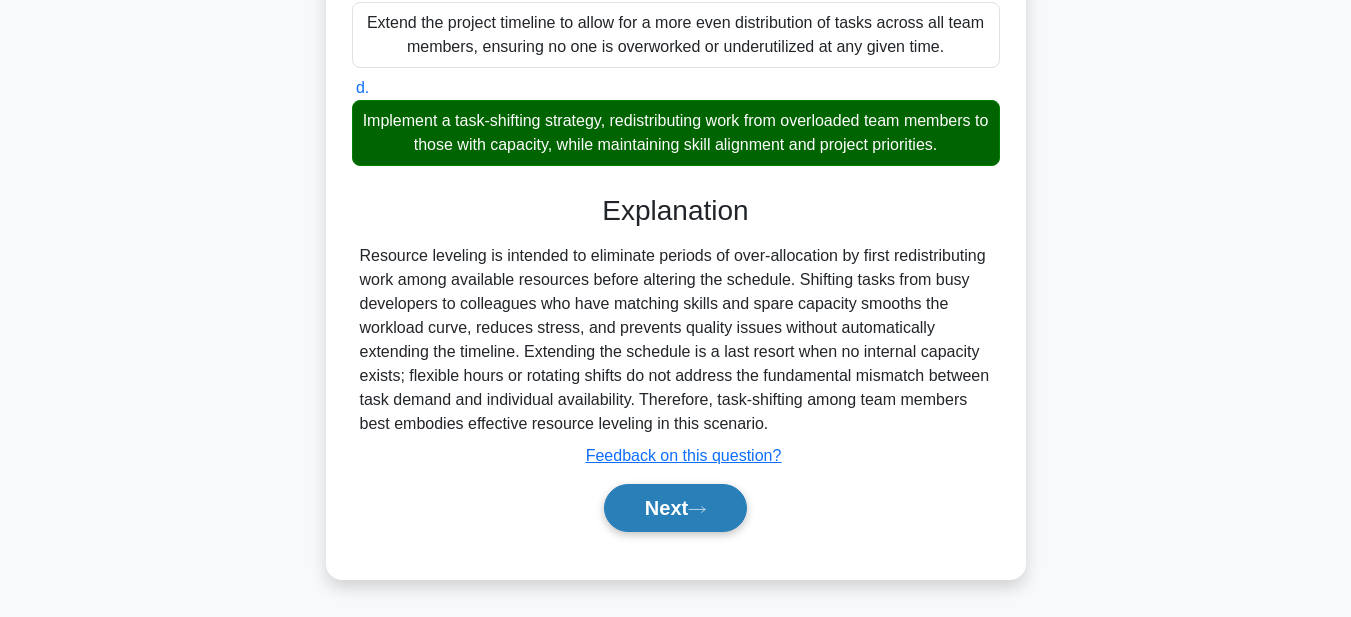 click on "Next" at bounding box center (675, 508) 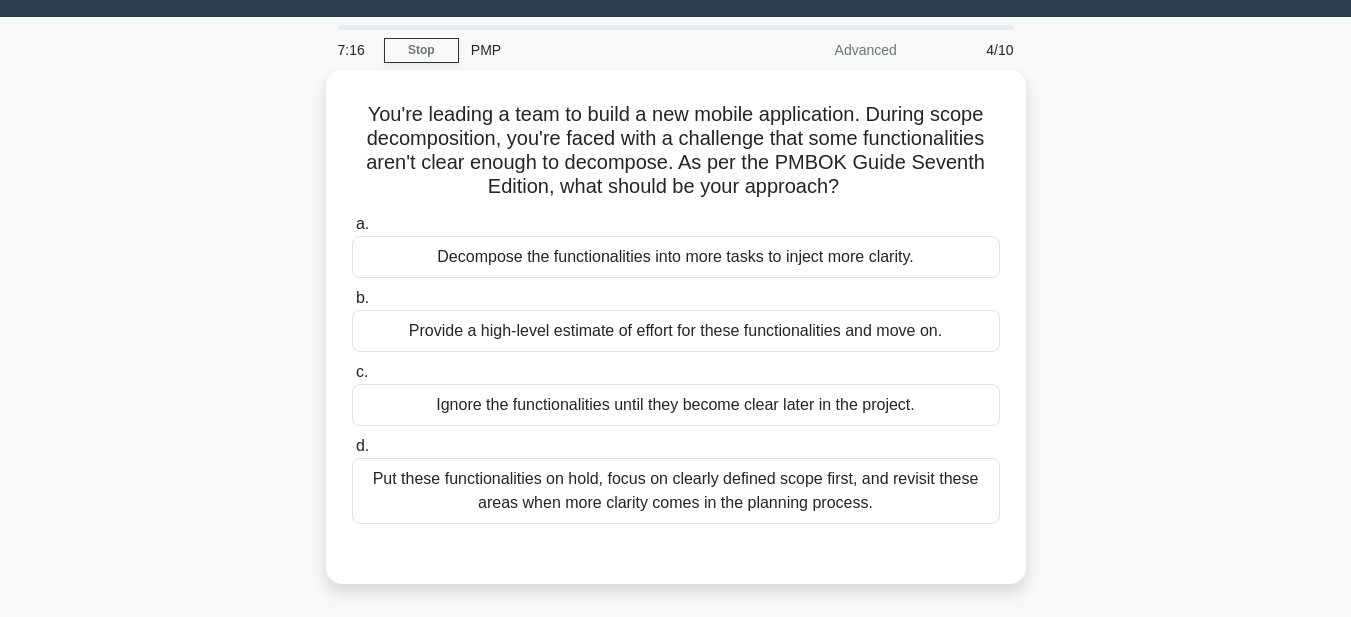 scroll, scrollTop: 0, scrollLeft: 0, axis: both 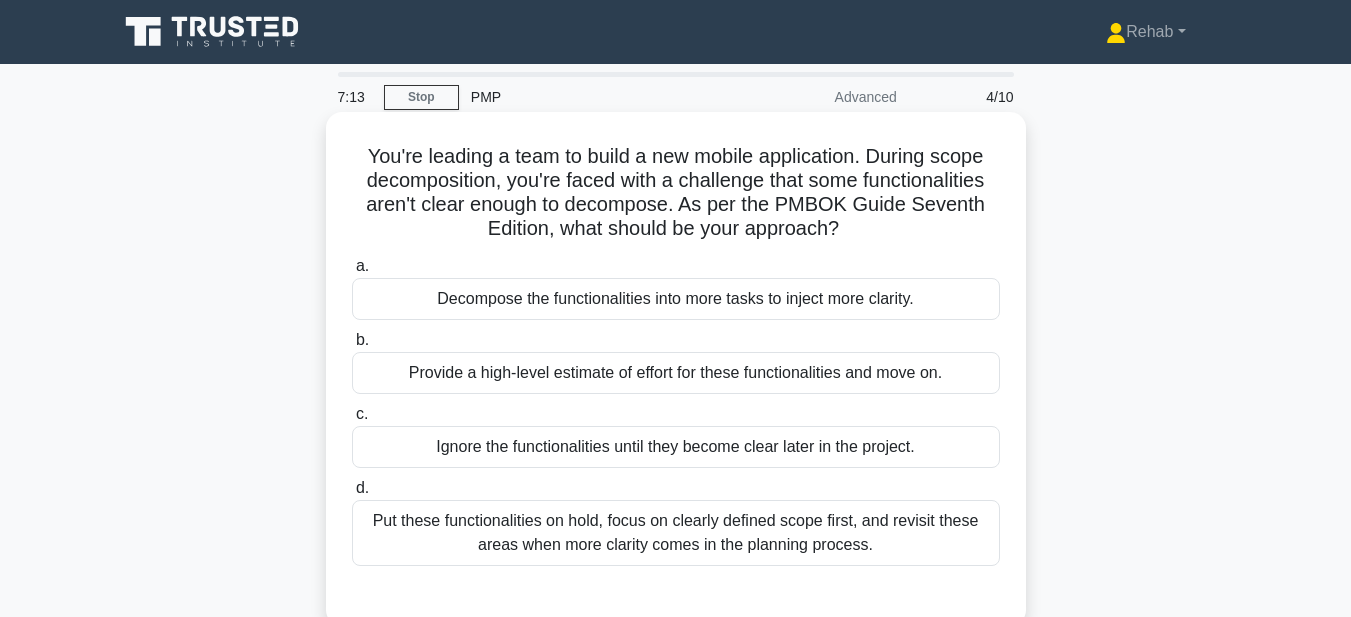 drag, startPoint x: 357, startPoint y: 159, endPoint x: 971, endPoint y: 547, distance: 726.3195 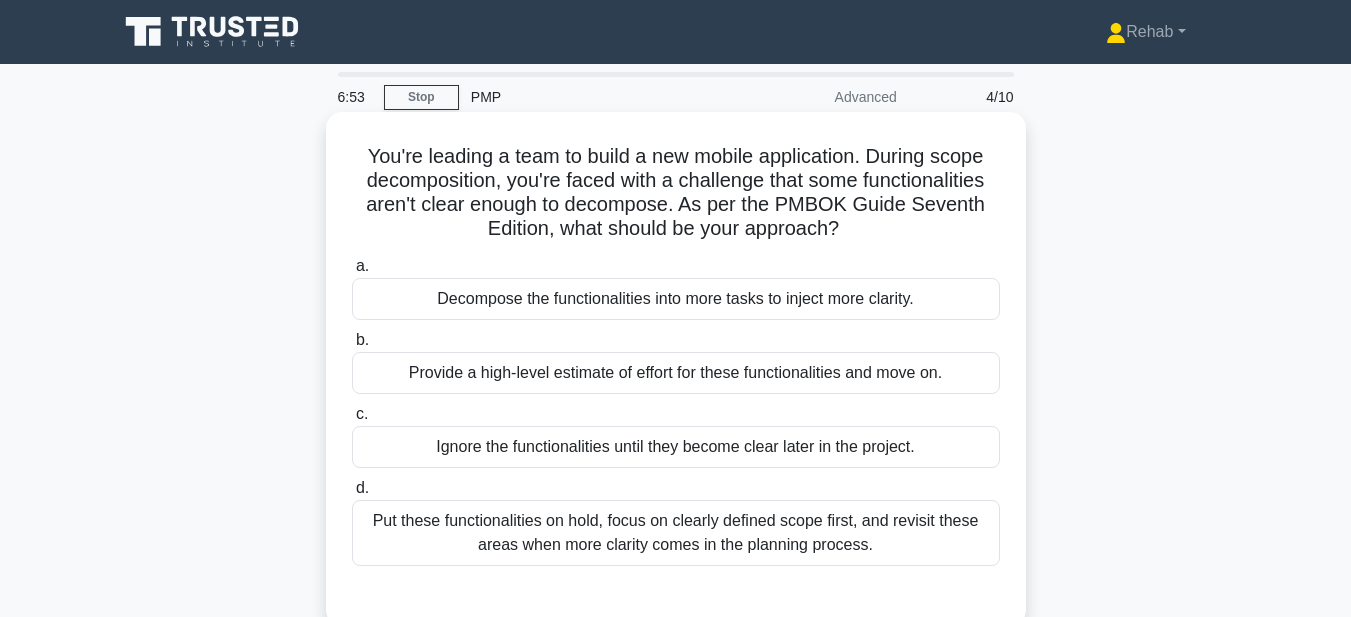 click on "Decompose the functionalities into more tasks to inject more clarity." at bounding box center [676, 299] 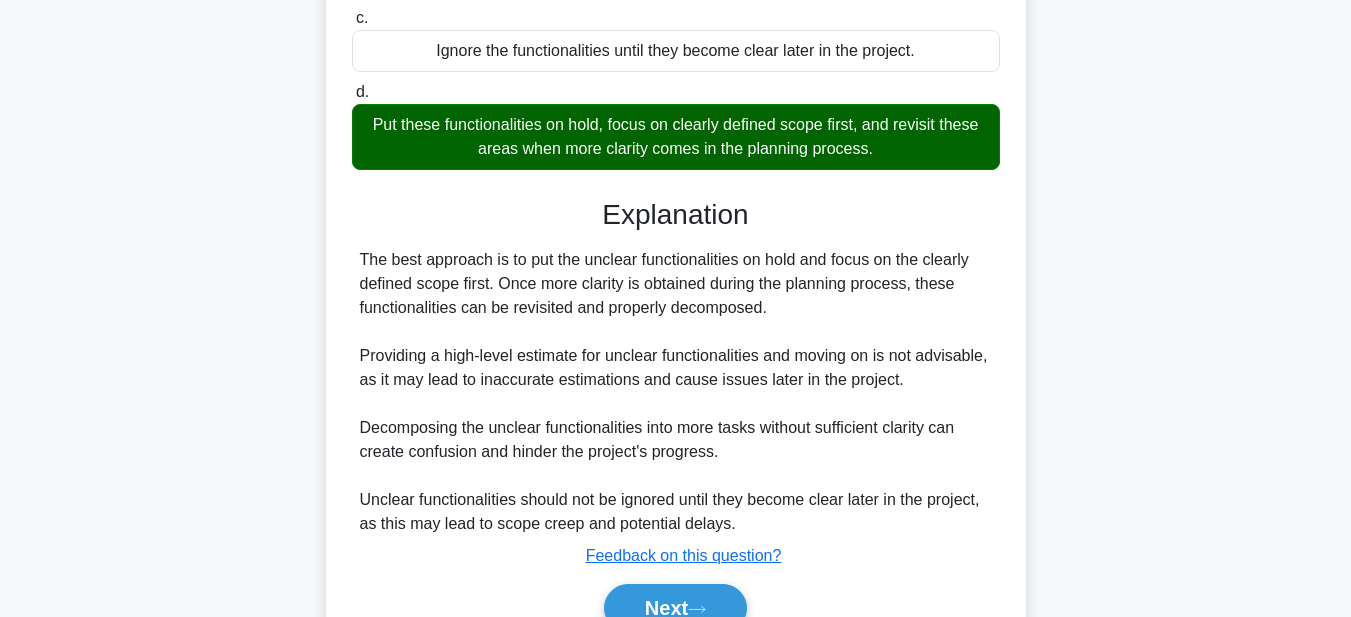 scroll, scrollTop: 499, scrollLeft: 0, axis: vertical 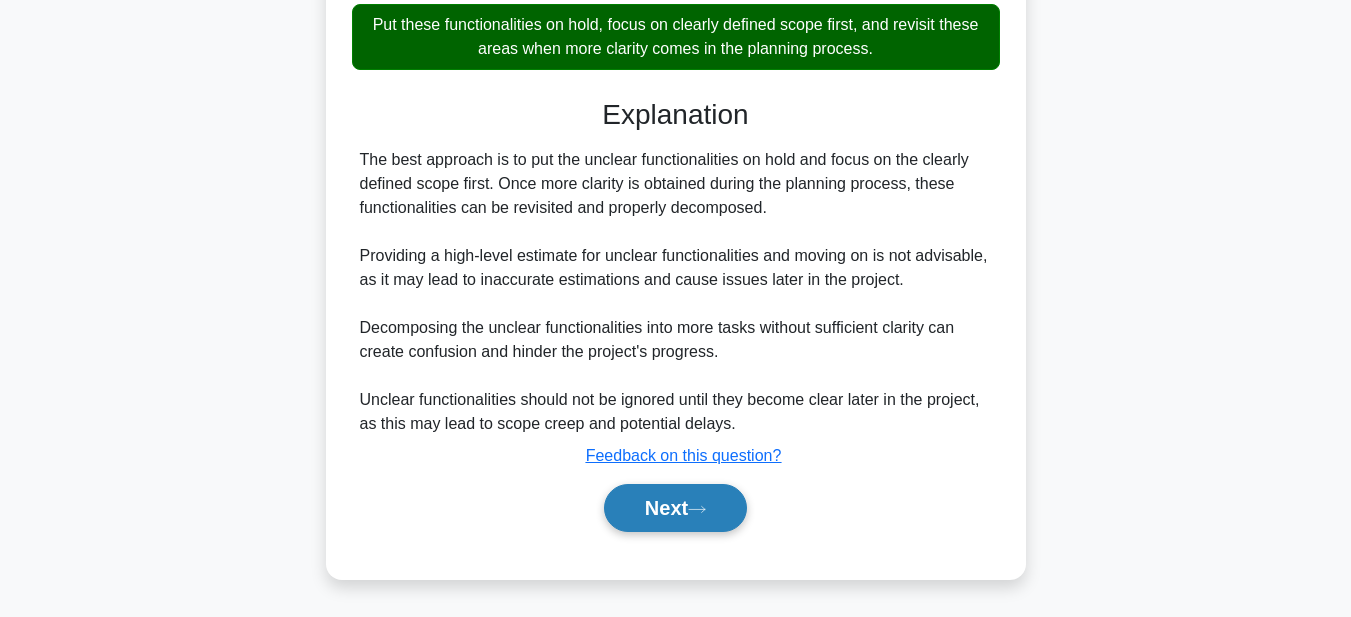 click on "Next" at bounding box center (675, 508) 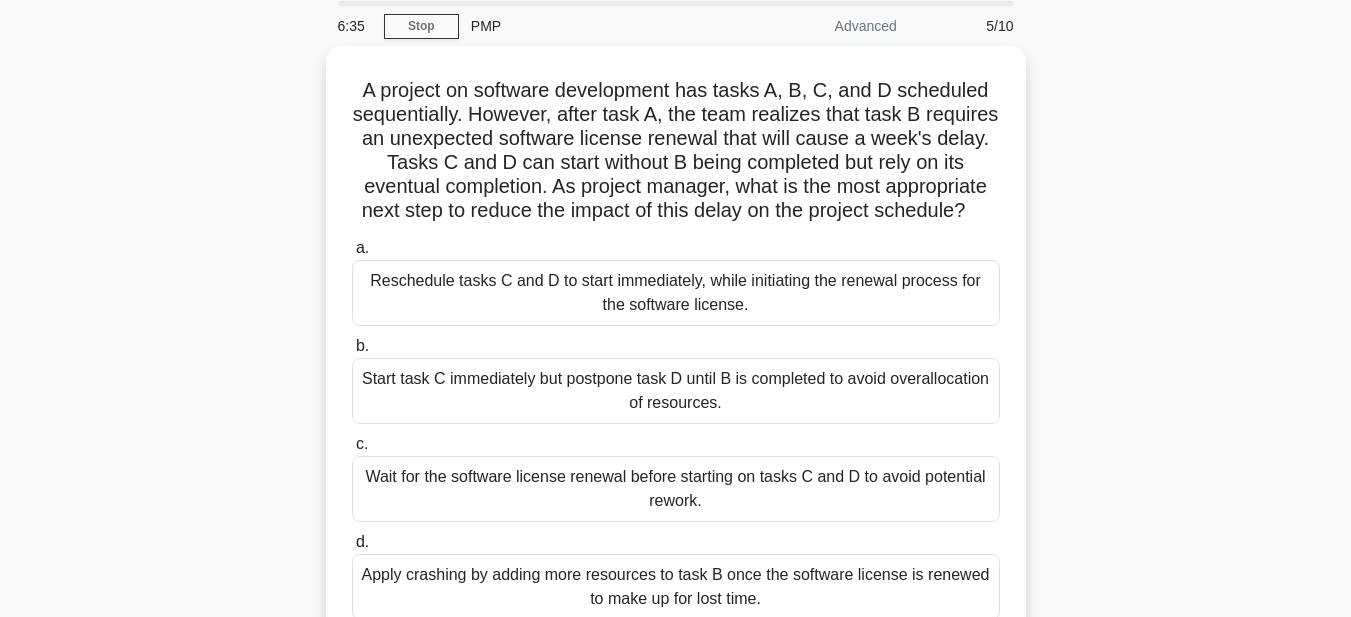 scroll, scrollTop: 63, scrollLeft: 0, axis: vertical 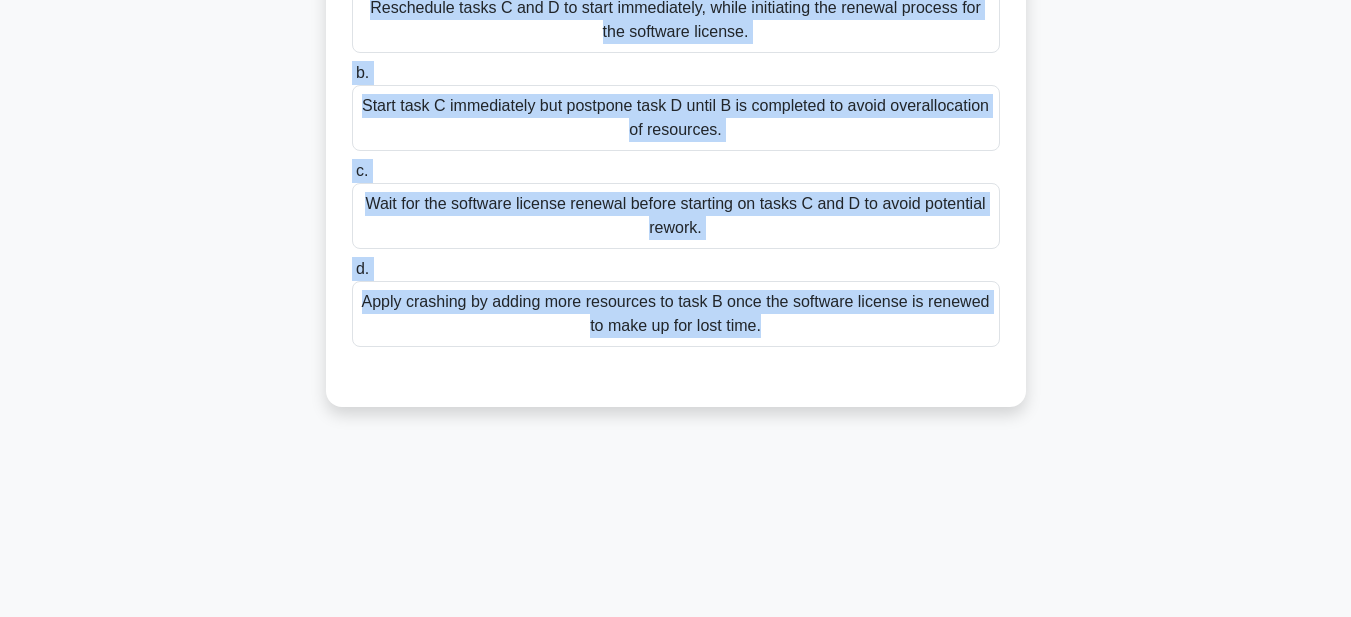 drag, startPoint x: 348, startPoint y: 83, endPoint x: 946, endPoint y: 479, distance: 717.2308 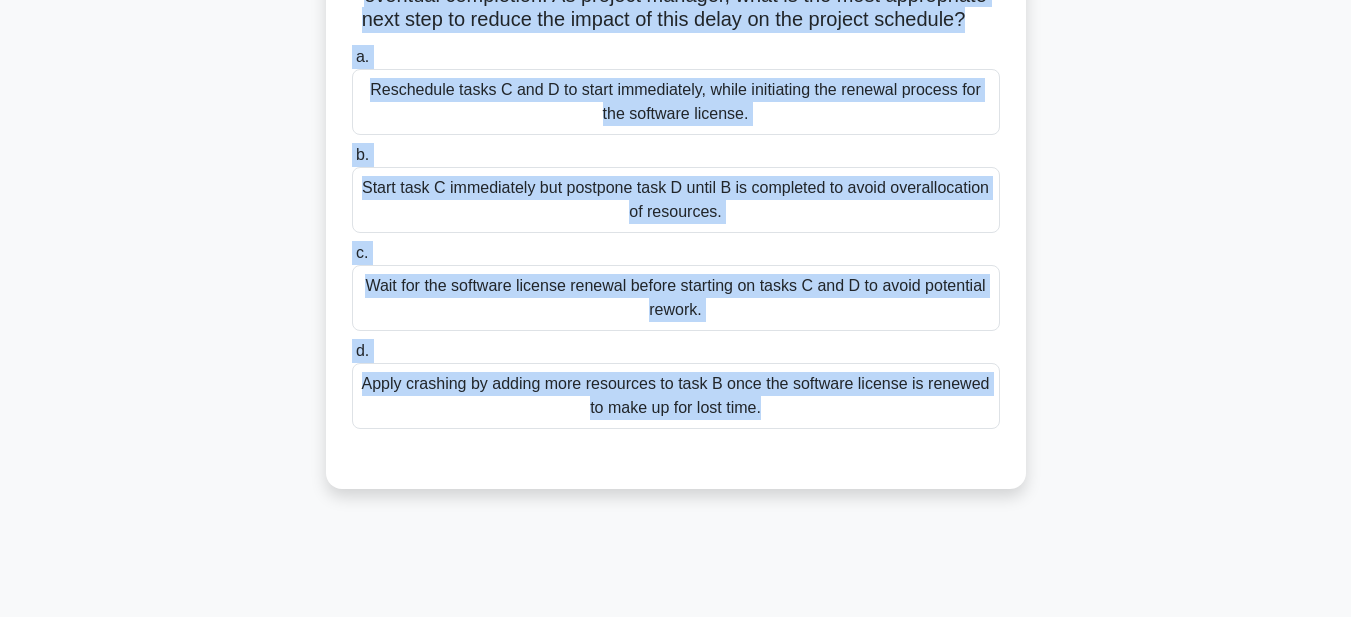 scroll, scrollTop: 44, scrollLeft: 0, axis: vertical 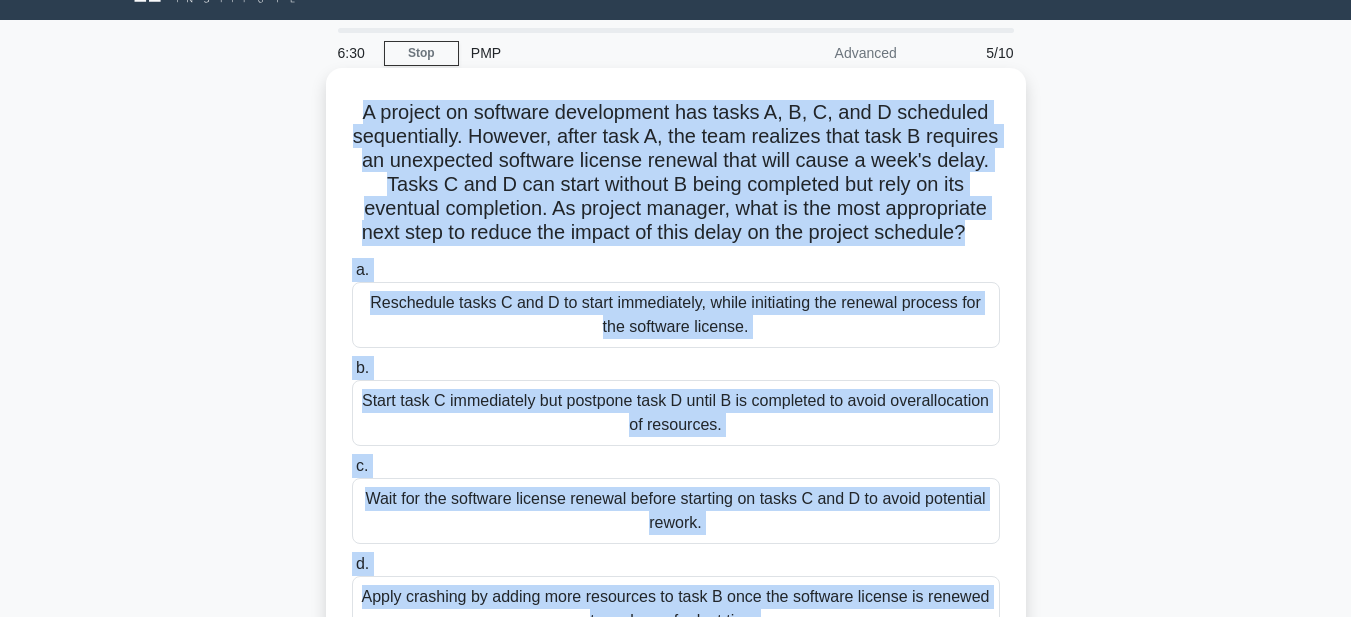 copy on "A project on software development has tasks A, B, C, and D scheduled sequentially. However, after task A, the team realizes that task B requires an unexpected software license renewal that will cause a week's delay. Tasks C and D can start without B being completed but rely on its eventual completion. As project manager, what is the most appropriate next step to reduce the impact of this delay on the project schedule?
.spinner_0XTQ{transform-origin:center;animation:spinner_y6GP .75s linear infinite}@keyframes spinner_y6GP{100%{transform:rotate(360deg)}}
a.
Reschedule tasks C and D to start immediately, while initiating the renewal process for the software license.
b.
Start task C immediately but postpone task D until B is completed to avoid overallocation of resources.
c.
Wa..." 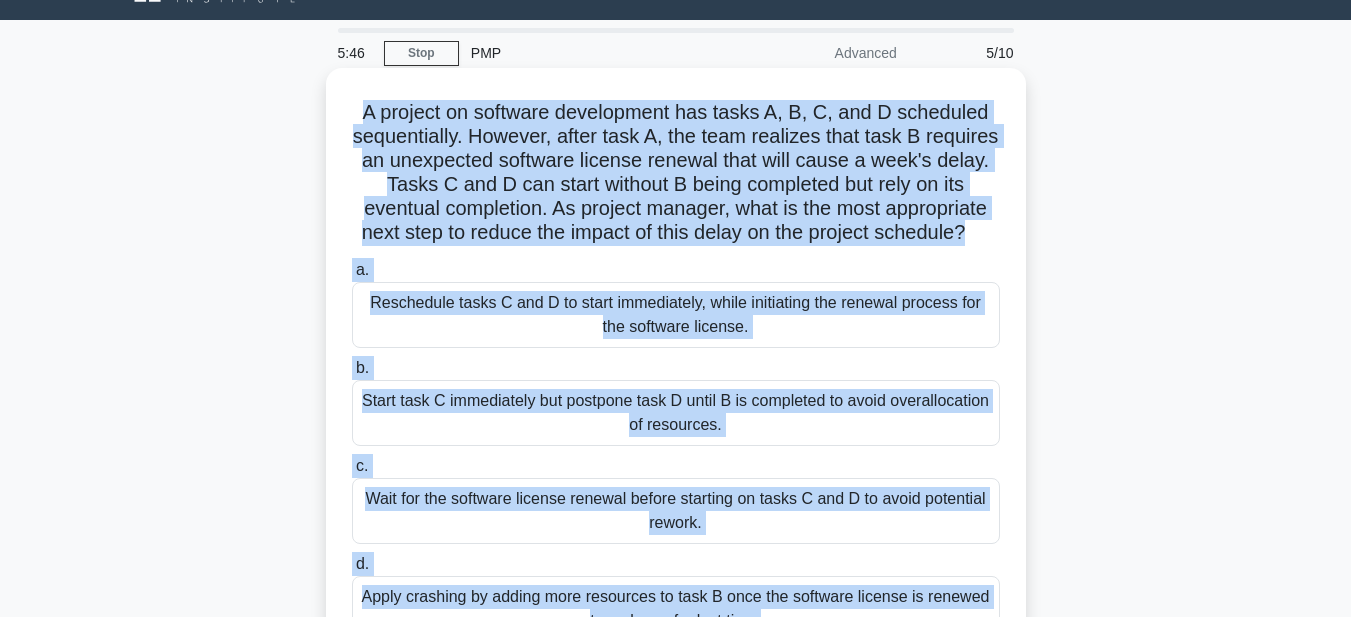 click on "Reschedule tasks C and D to start immediately, while initiating the renewal process for the software license." at bounding box center [676, 315] 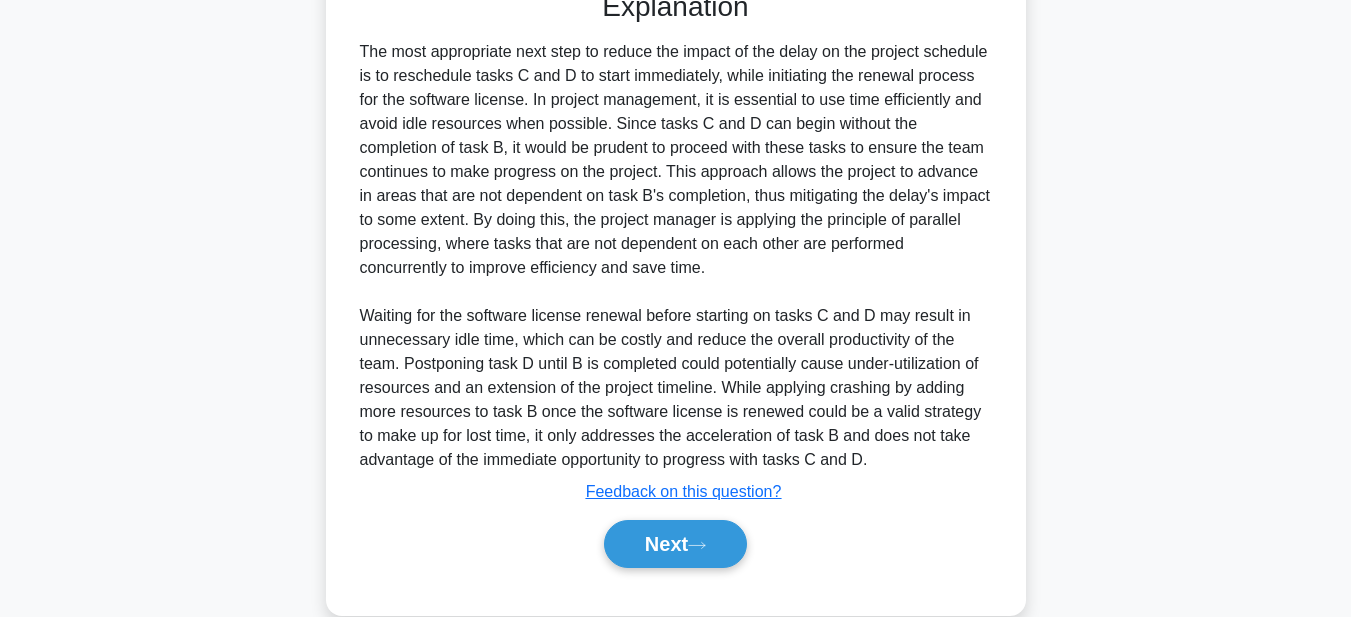 scroll, scrollTop: 785, scrollLeft: 0, axis: vertical 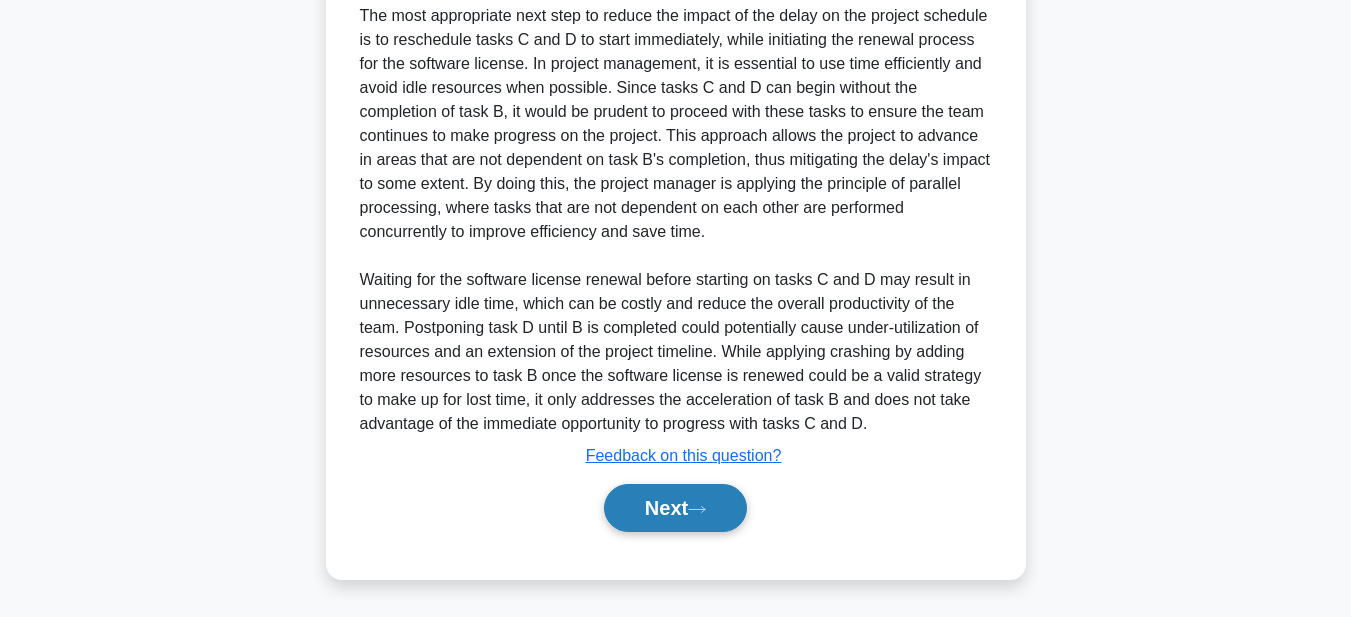 click on "Next" at bounding box center (675, 508) 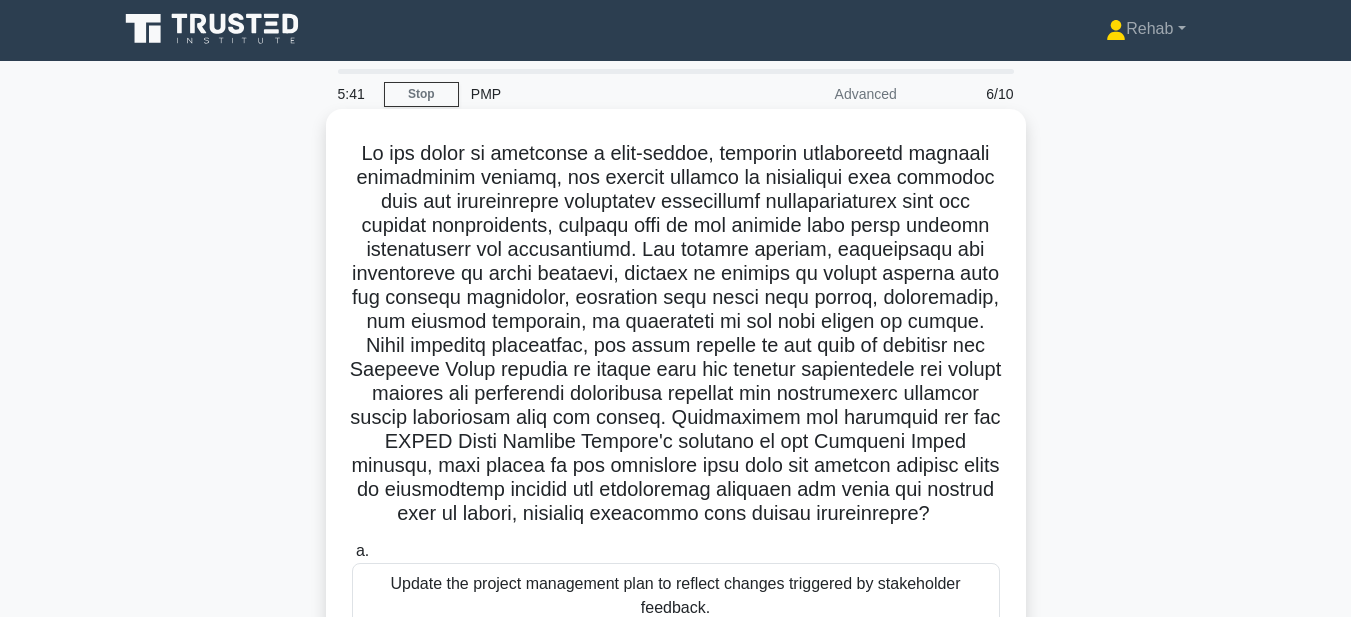 scroll, scrollTop: 0, scrollLeft: 0, axis: both 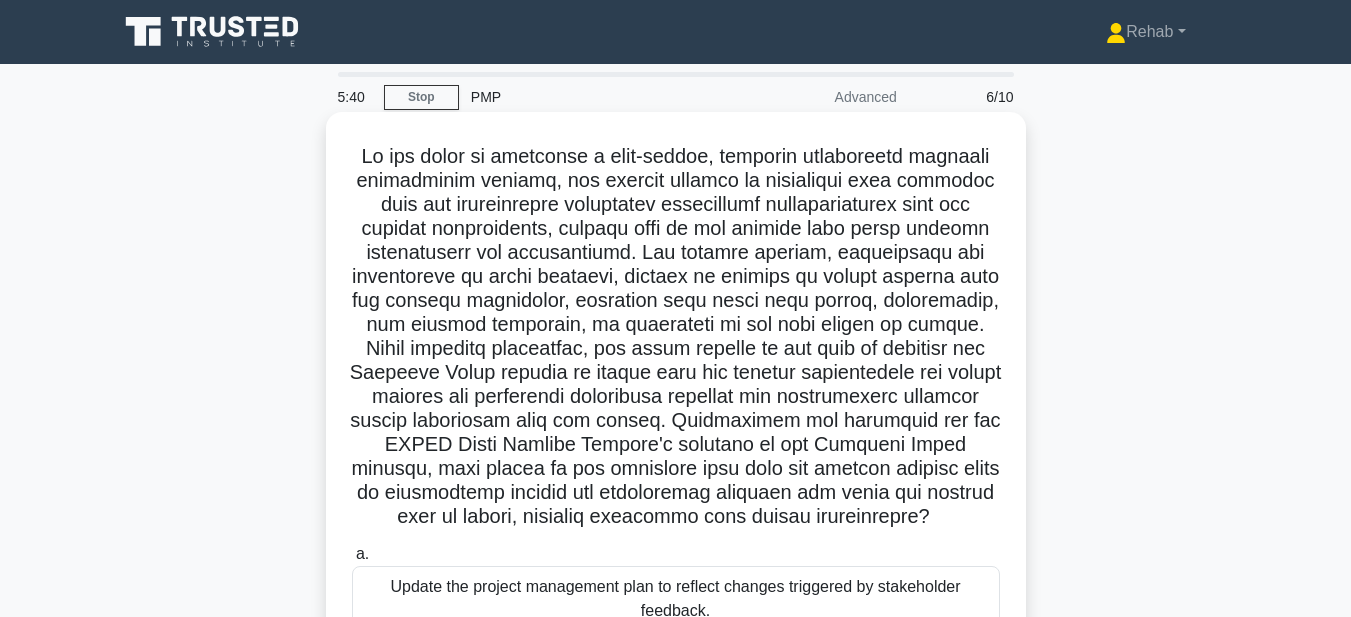 click on ".spinner_0XTQ{transform-origin:center;animation:spinner_y6GP .75s linear infinite}@keyframes spinner_y6GP{100%{transform:rotate(360deg)}}
a.
Update the project management plan to reflect changes triggered by stakeholder feedback.
b. c. d." at bounding box center (676, 549) 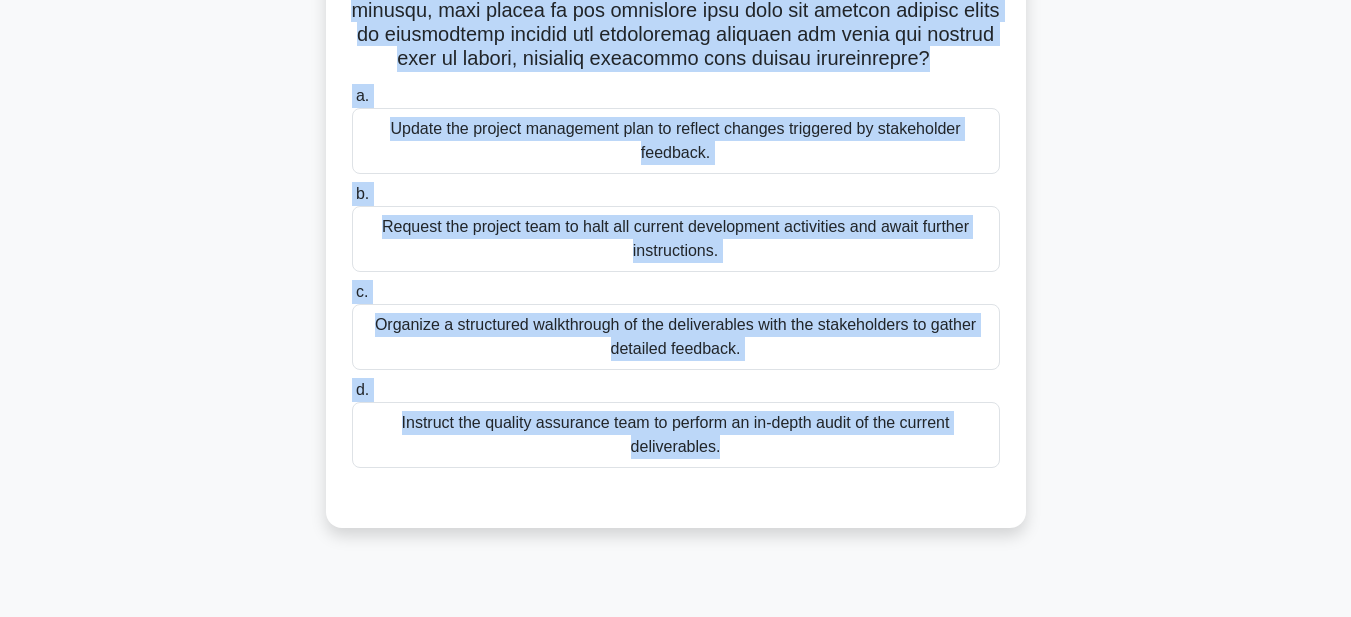 drag, startPoint x: 352, startPoint y: 142, endPoint x: 852, endPoint y: 637, distance: 703.58014 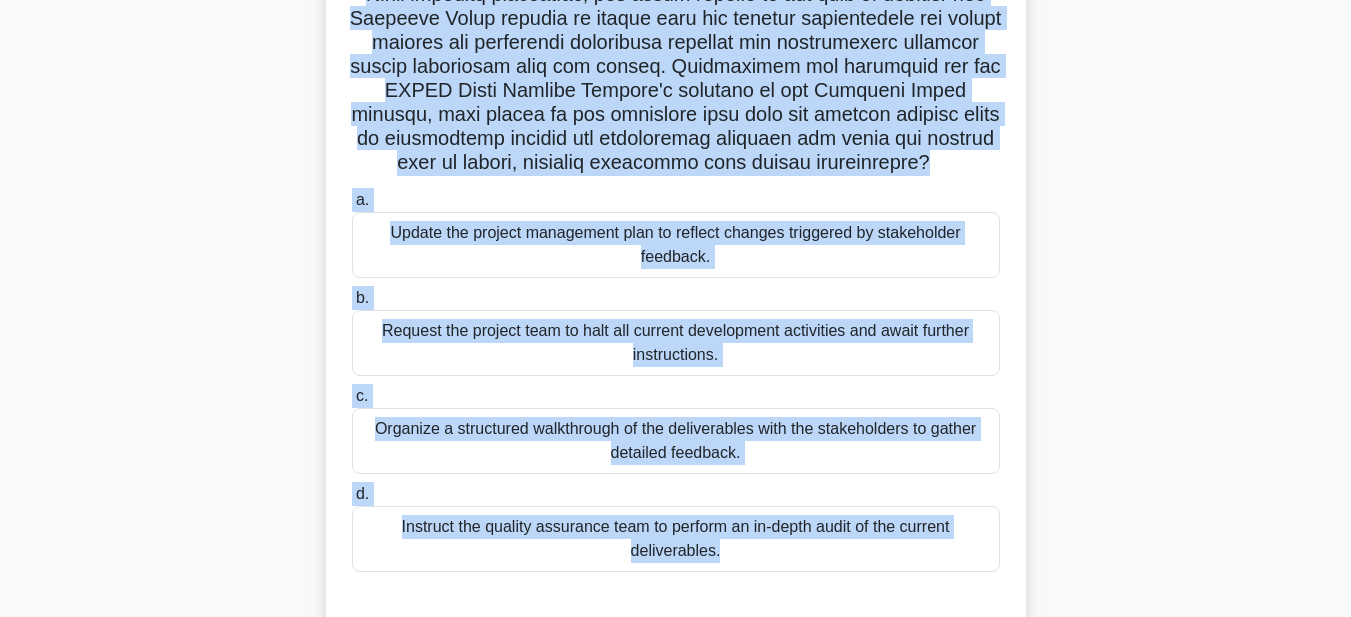 scroll, scrollTop: 163, scrollLeft: 0, axis: vertical 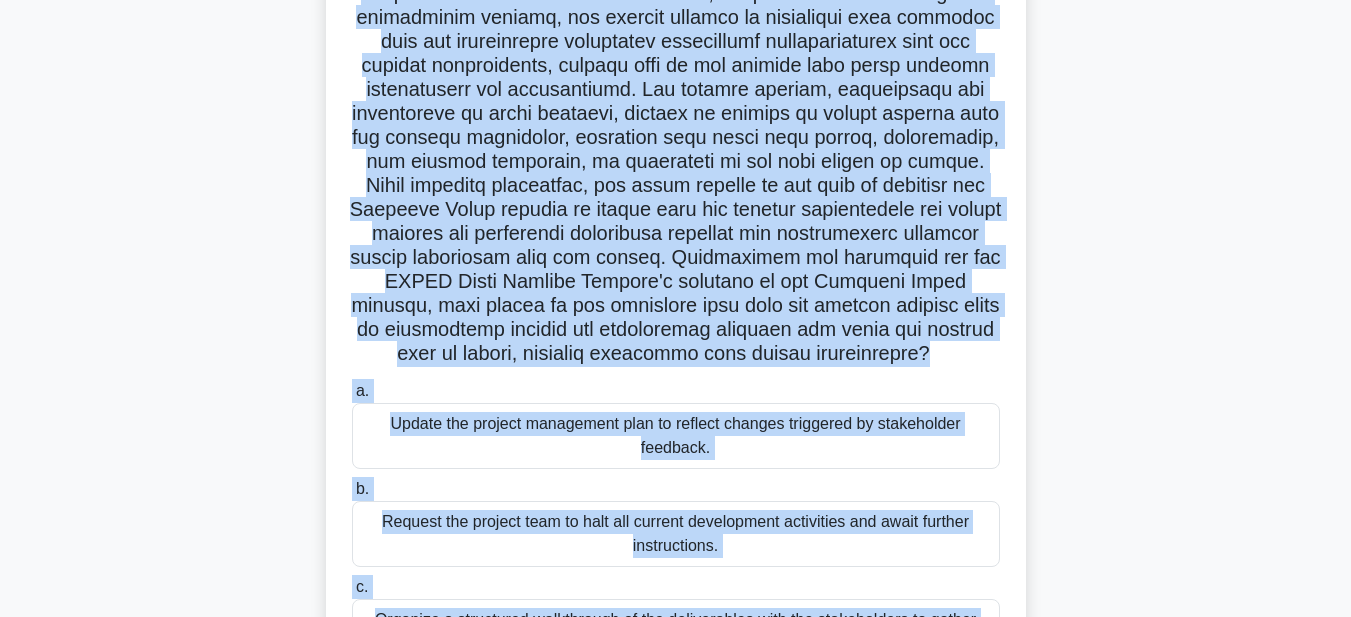copy on "In the midst of executing a high-stakes, globally distributed software development project, the project manager is confronted with feedback from key stakeholders suggesting significant dissatisfaction with the current deliverables, deeming them as not aligned with their initial expectations and requirements. The project manager, recognizing the criticality of these concerns, decides to convene an urgent meeting with the project leadership, including team leads from design, development, and quality assurance, to deliberate on the best course of action. After thorough discussion, the group concurs on the need to initiate the Validate Scope process to ensure that the project deliverables are indeed meeting the predefined acceptance criteria and consequently securing formal acceptance from the client. Considering the situation and the PMBOK Guide Seventh Edition's insights on the Validate Scope process, what should be the immediate next step the project manager takes to effectively address the stakeholder feed..." 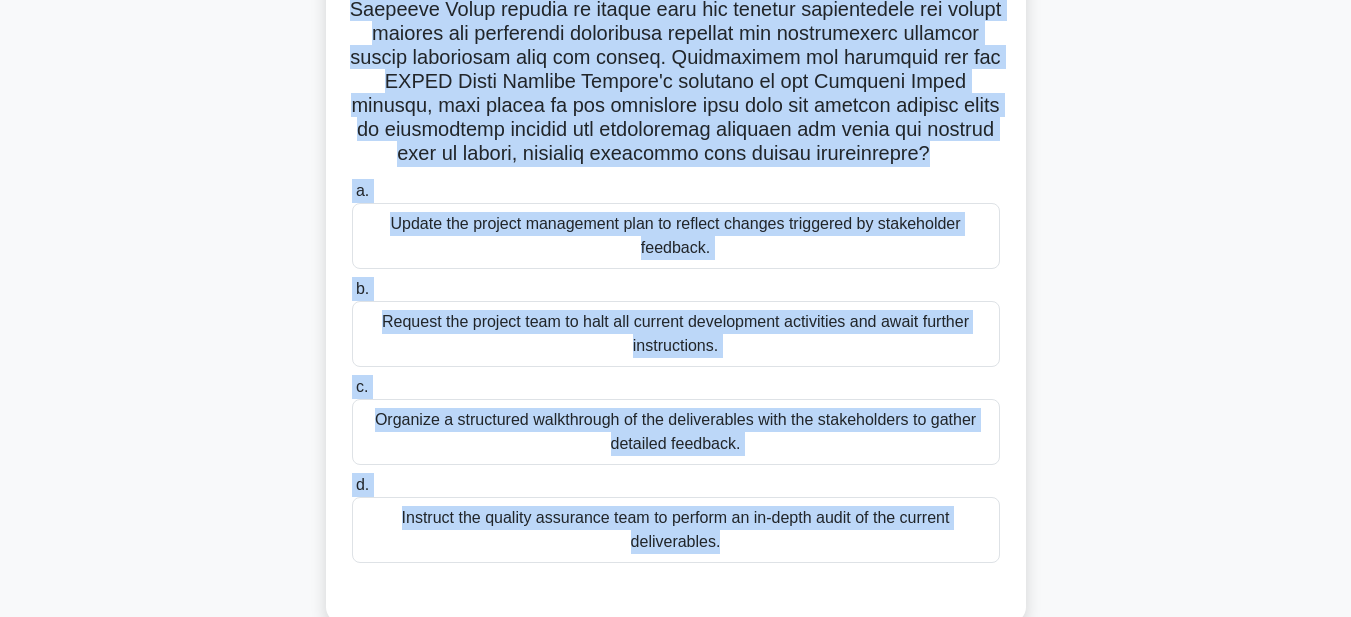 click on "Organize a structured walkthrough of the deliverables with the stakeholders to gather detailed feedback." at bounding box center (676, 432) 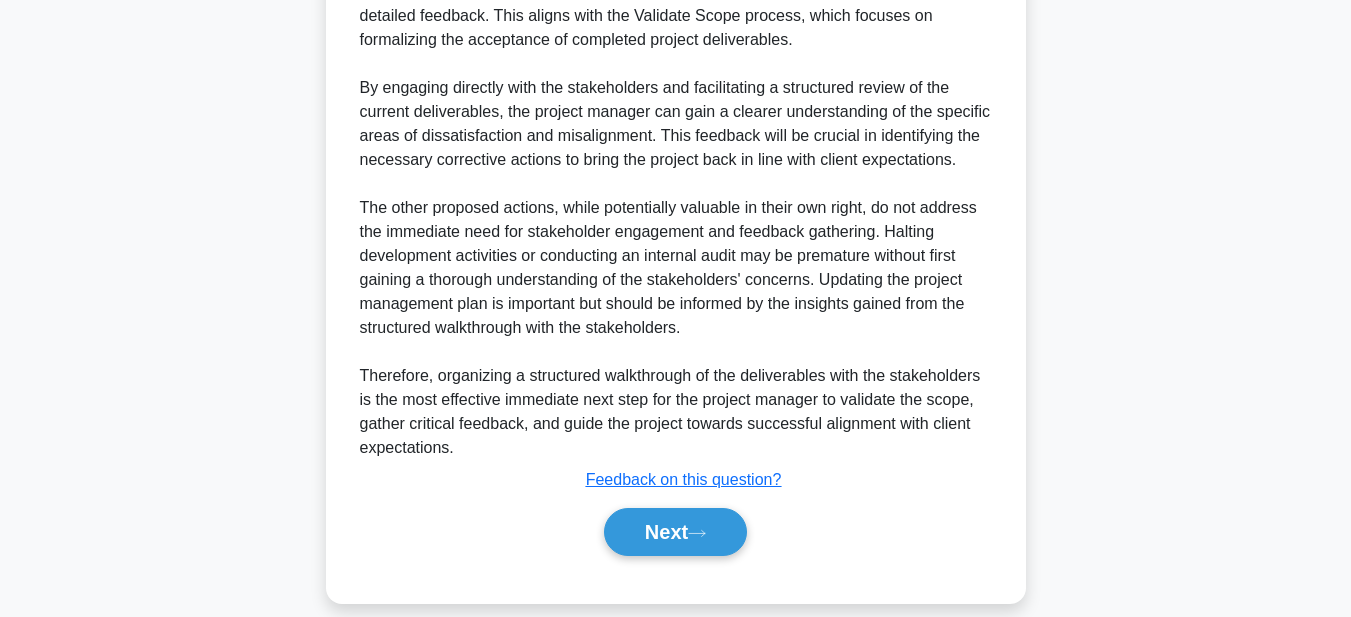 scroll, scrollTop: 1073, scrollLeft: 0, axis: vertical 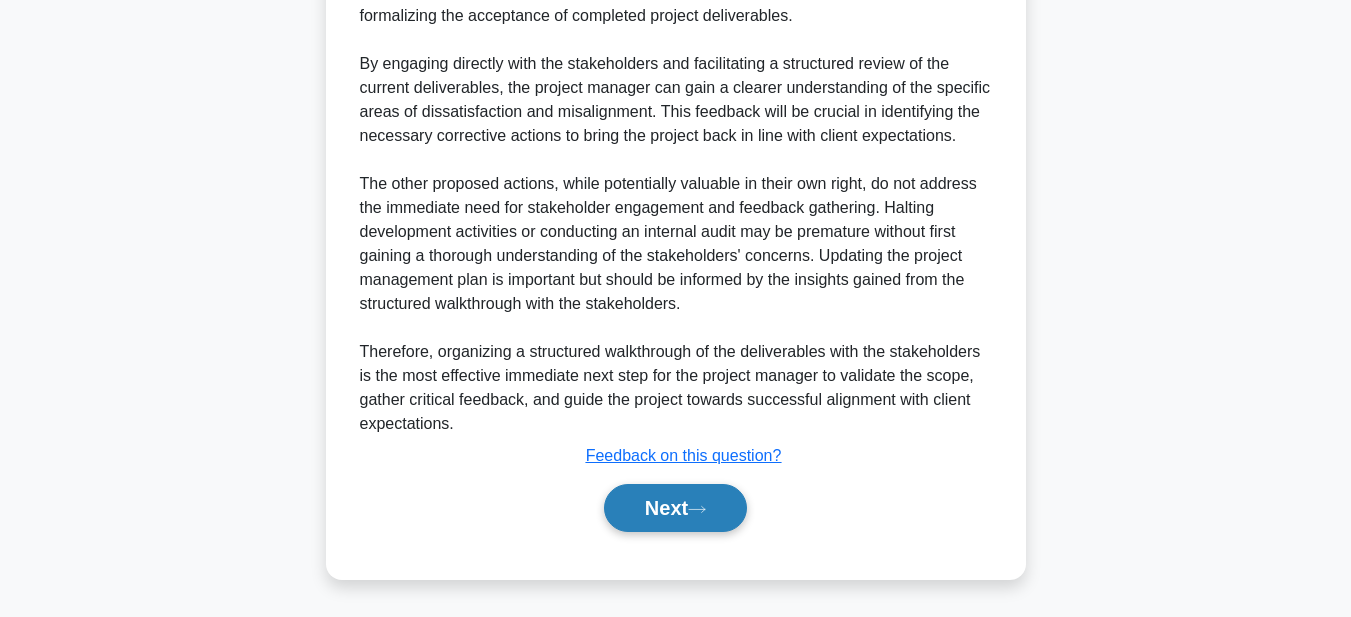 click on "Next" at bounding box center (675, 508) 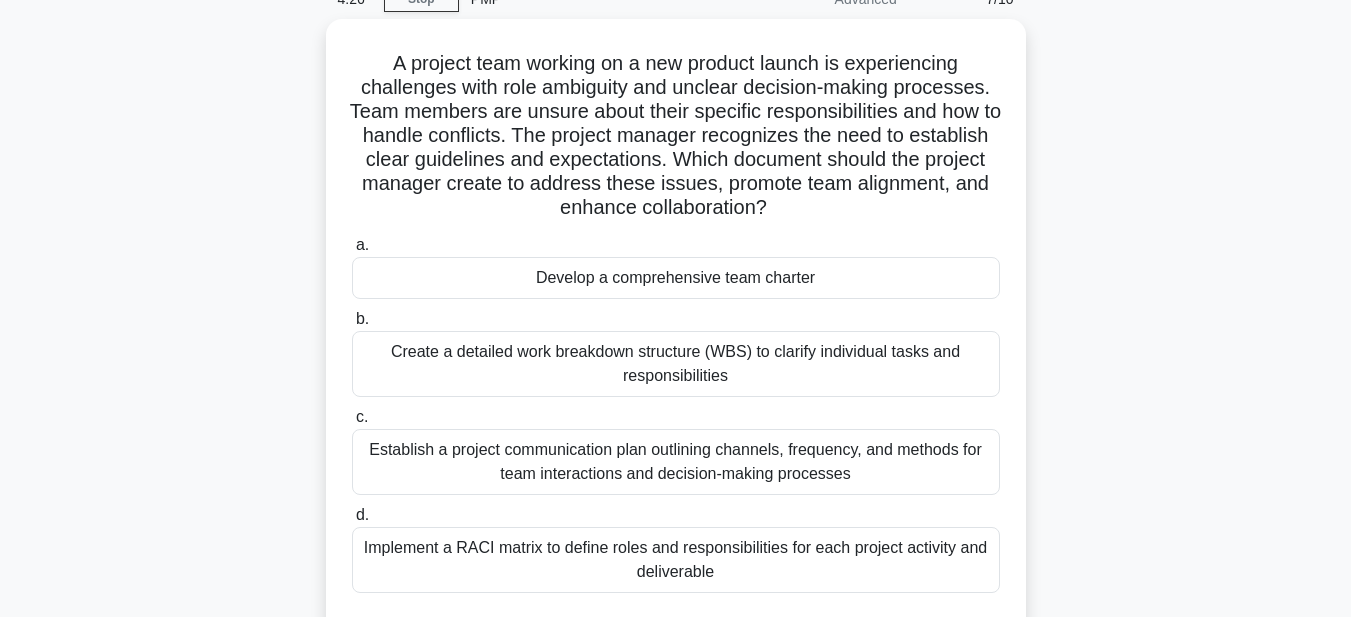 scroll, scrollTop: 63, scrollLeft: 0, axis: vertical 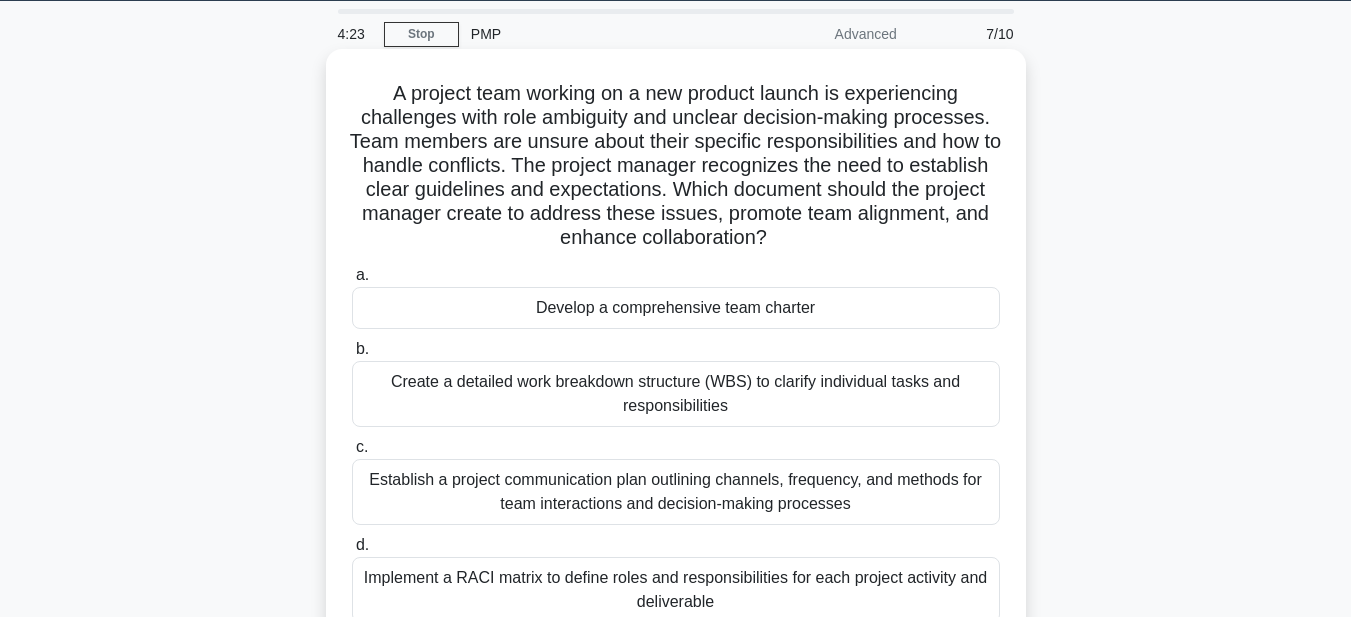 drag, startPoint x: 378, startPoint y: 82, endPoint x: 819, endPoint y: 592, distance: 674.2262 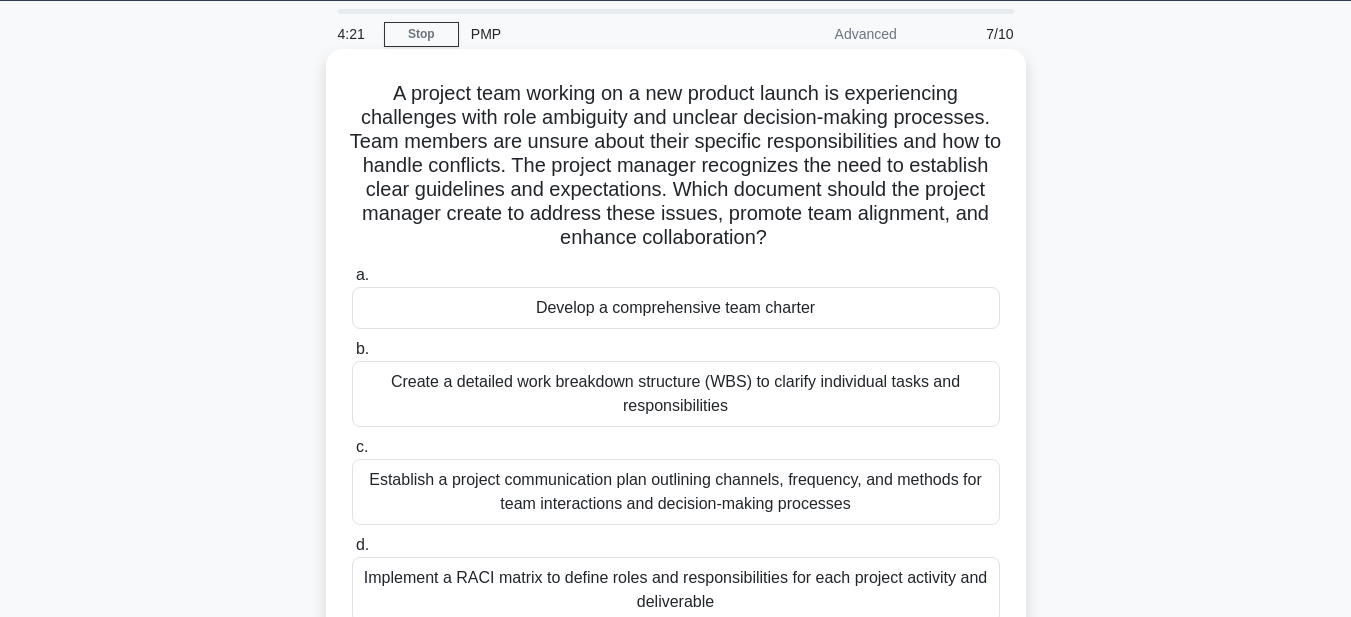 copy on "A project team working on a new product launch is experiencing challenges with role ambiguity and unclear decision-making processes. Team members are unsure about their specific responsibilities and how to handle conflicts. The project manager recognizes the need to establish clear guidelines and expectations. Which document should the project manager create to address these issues, promote team alignment, and enhance collaboration?
.spinner_0XTQ{transform-origin:center;animation:spinner_y6GP .75s linear infinite}@keyframes spinner_y6GP{100%{transform:rotate(360deg)}}
a.
Develop a comprehensive team charter
b.
Create a detailed work breakdown structure (WBS) to clarify individual tasks and responsibilities
c.
Establish a project communication plan outlining channels, frequen..." 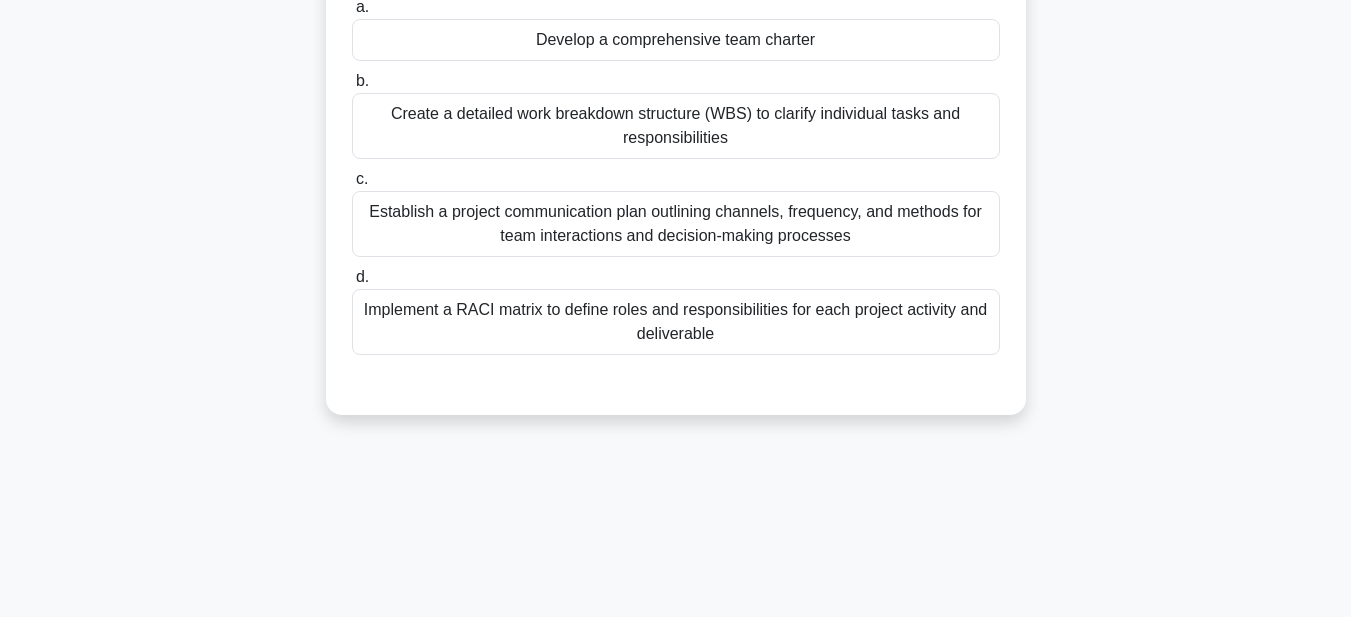 scroll, scrollTop: 363, scrollLeft: 0, axis: vertical 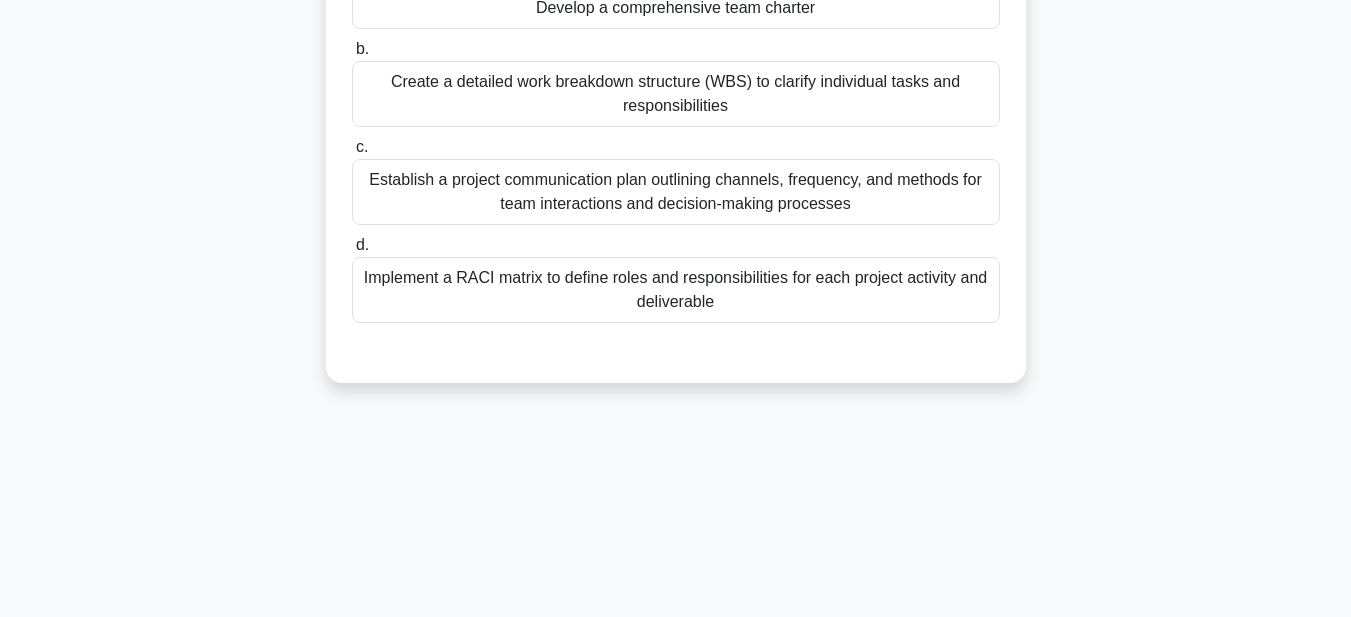 click on "Implement a RACI matrix to define roles and responsibilities for each project activity and deliverable" at bounding box center [676, 290] 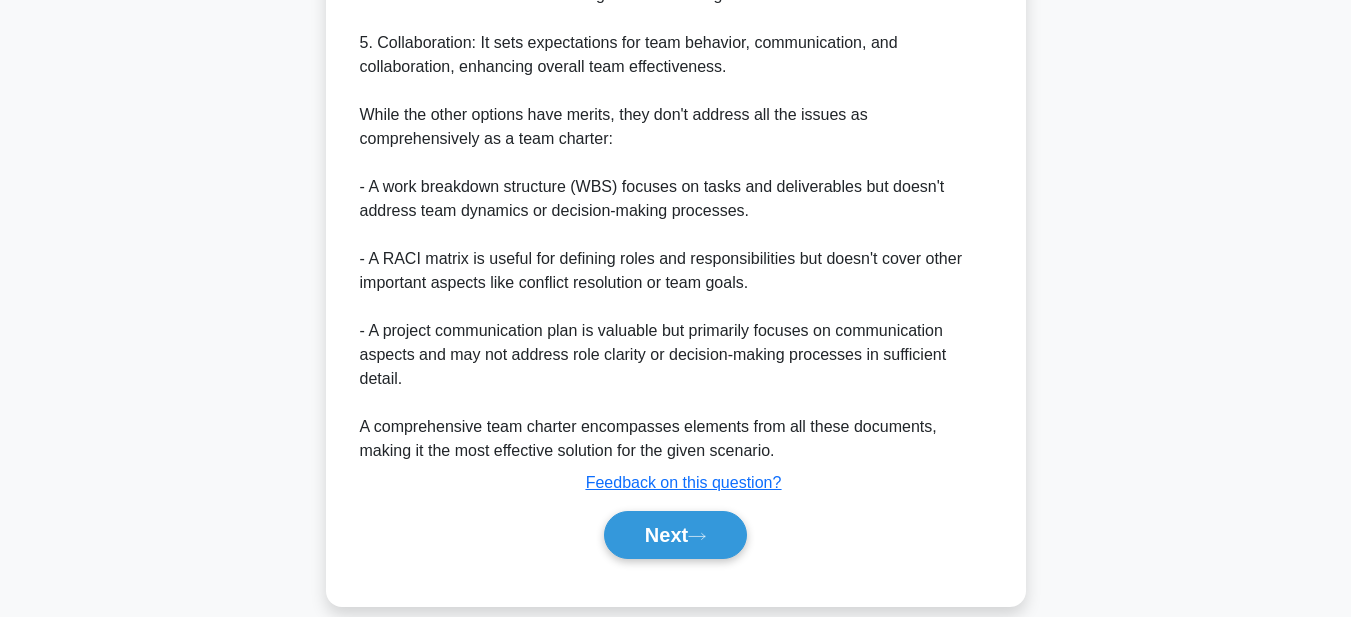 scroll, scrollTop: 1267, scrollLeft: 0, axis: vertical 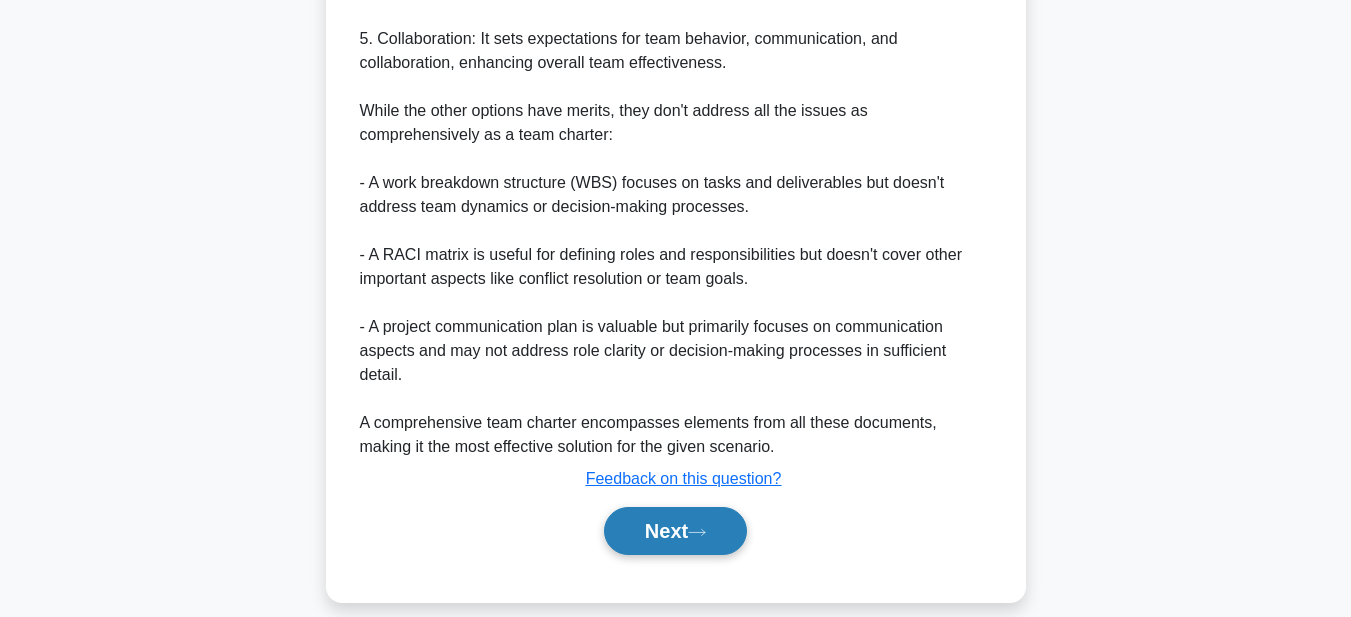 click on "Next" at bounding box center [675, 531] 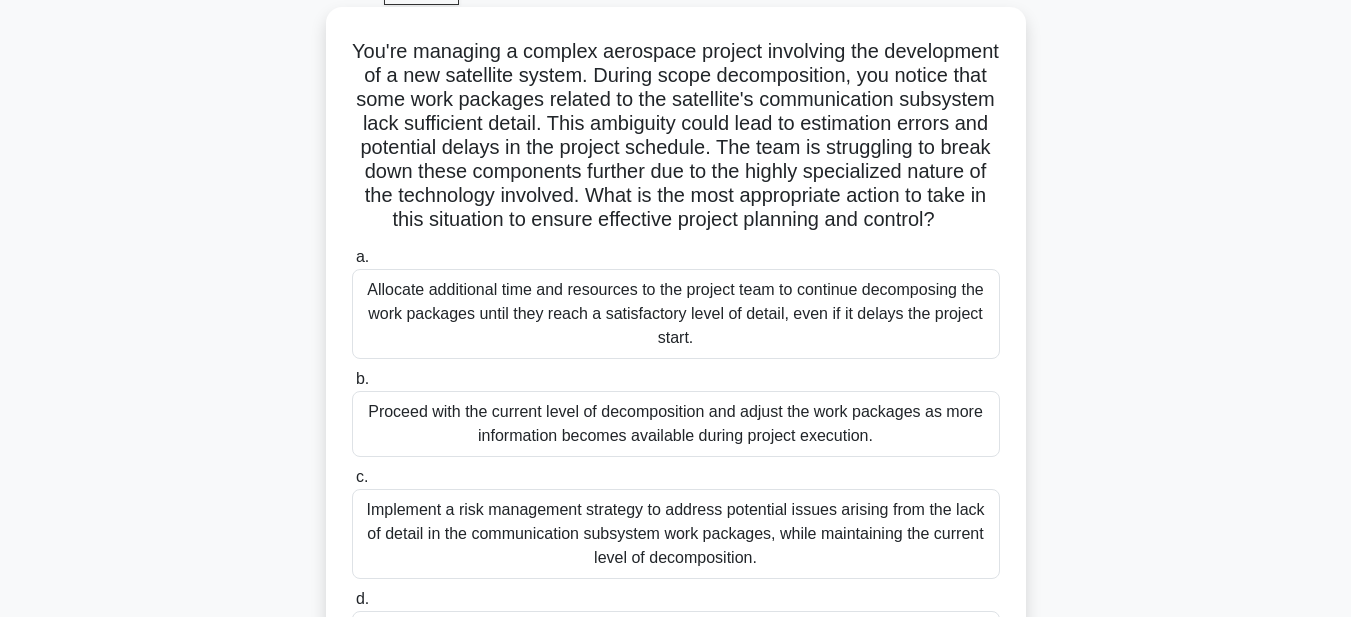 scroll, scrollTop: 0, scrollLeft: 0, axis: both 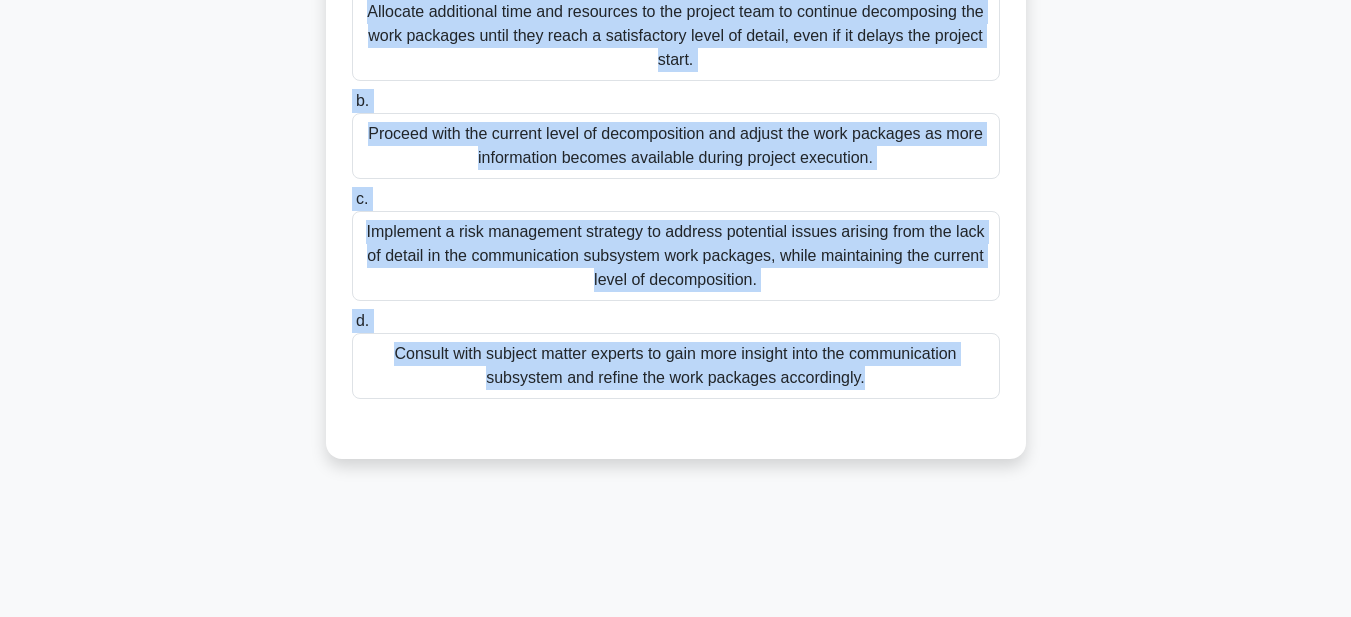 drag, startPoint x: 407, startPoint y: 151, endPoint x: 865, endPoint y: 608, distance: 647.0031 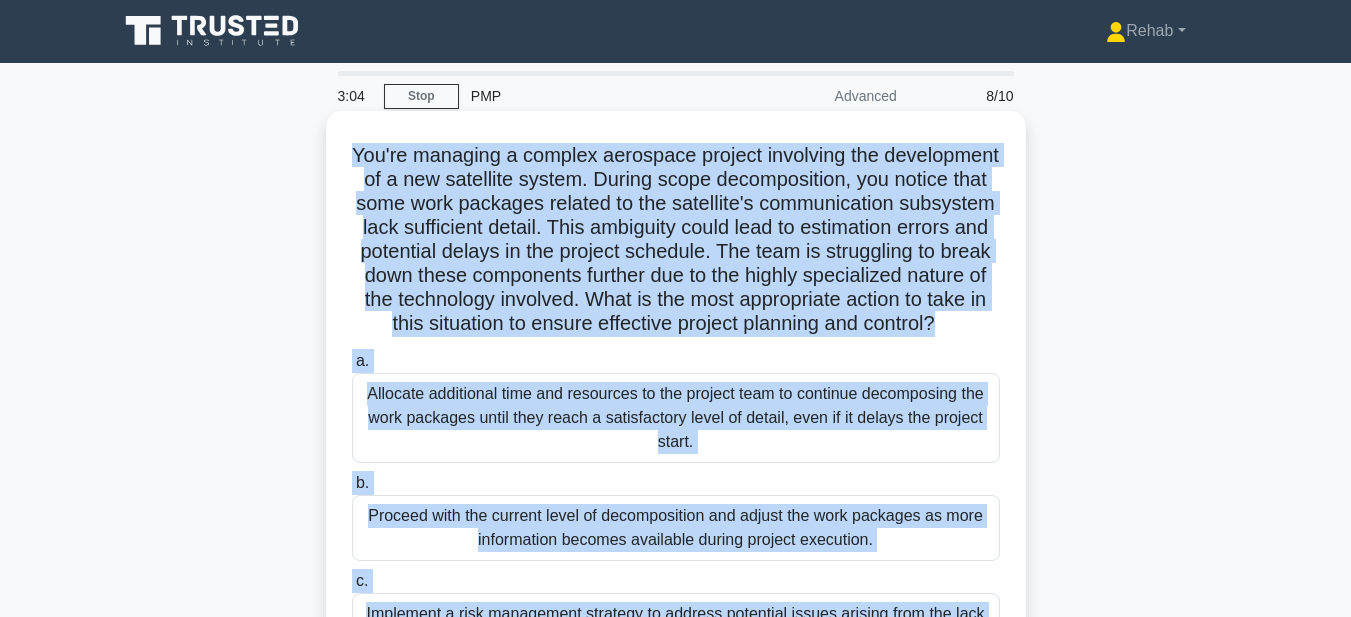scroll, scrollTop: 0, scrollLeft: 0, axis: both 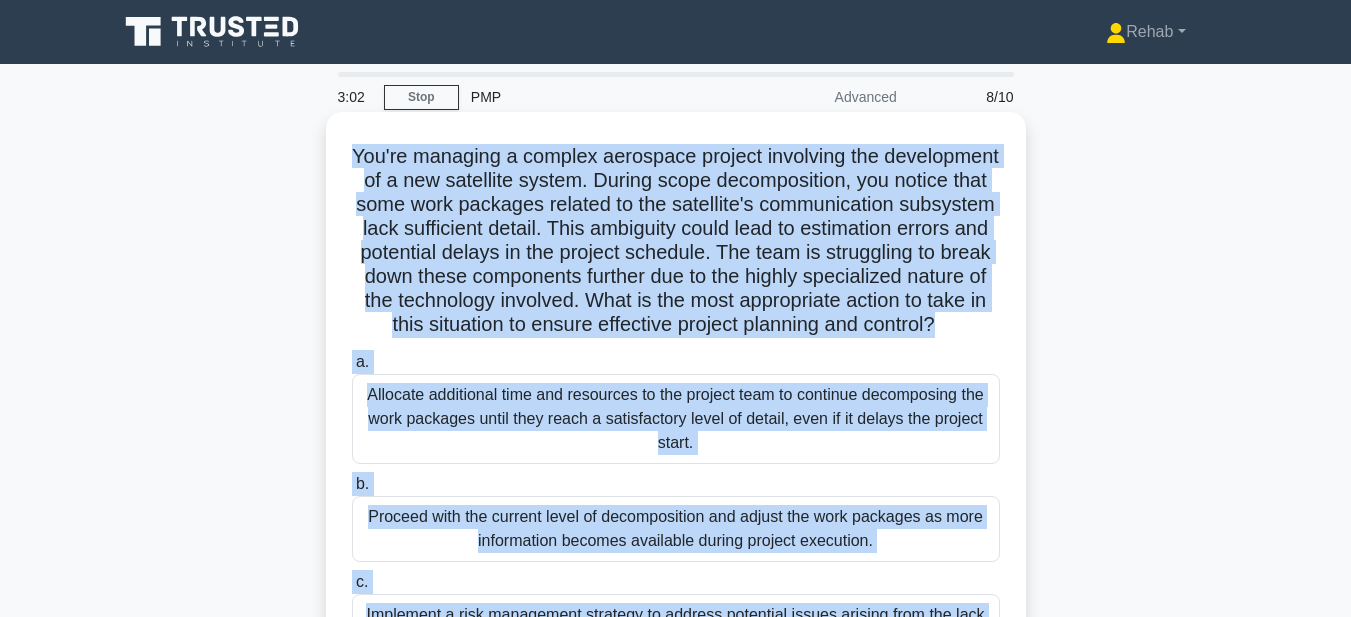 copy on "You're managing a complex aerospace project involving the development of a new satellite system. During scope decomposition, you notice that some work packages related to the satellite's communication subsystem lack sufficient detail. This ambiguity could lead to estimation errors and potential delays in the project schedule. The team is struggling to break down these components further due to the highly specialized nature of the technology involved. What is the most appropriate action to take in this situation to ensure effective project planning and control?
.spinner_0XTQ{transform-origin:center;animation:spinner_y6GP .75s linear infinite}@keyframes spinner_y6GP{100%{transform:rotate(360deg)}}
a.
Allocate additional time and resources to the project team to continue decomposing the work packages until they reach a satisfactory level of detail, even if it delays the project start.
..." 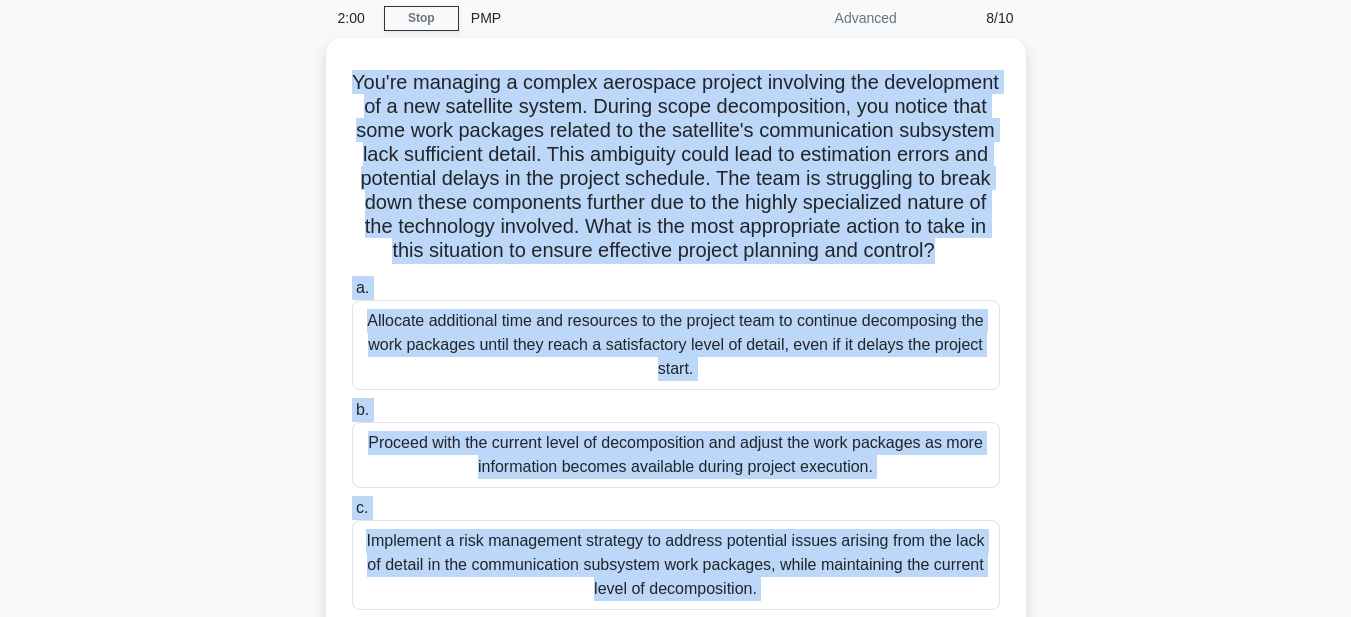 scroll, scrollTop: 300, scrollLeft: 0, axis: vertical 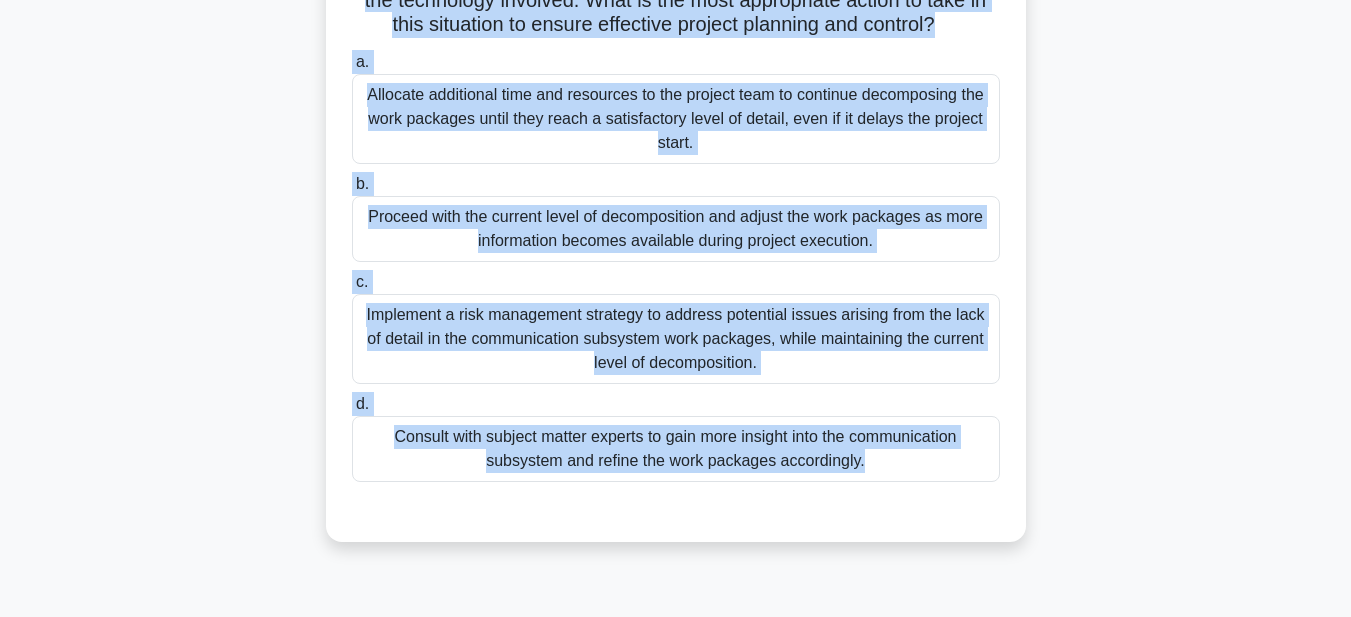 click on "Consult with subject matter experts to gain more insight into the communication subsystem and refine the work packages accordingly." at bounding box center (676, 449) 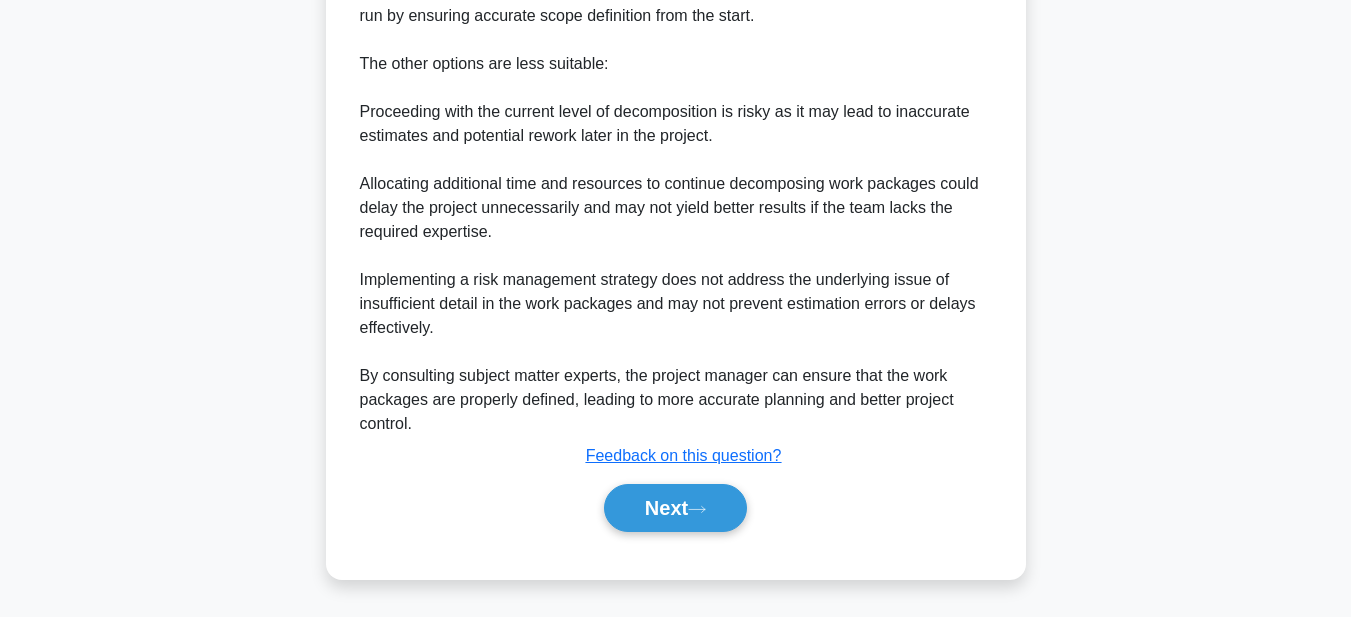 scroll, scrollTop: 1121, scrollLeft: 0, axis: vertical 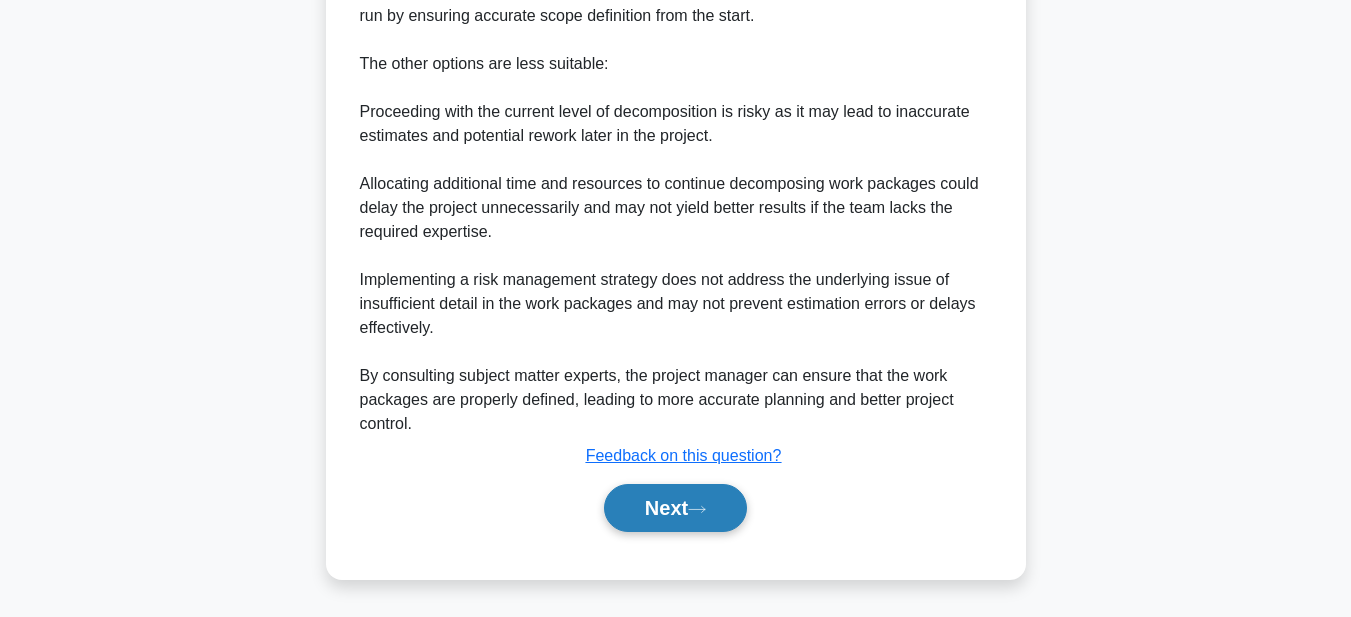 click 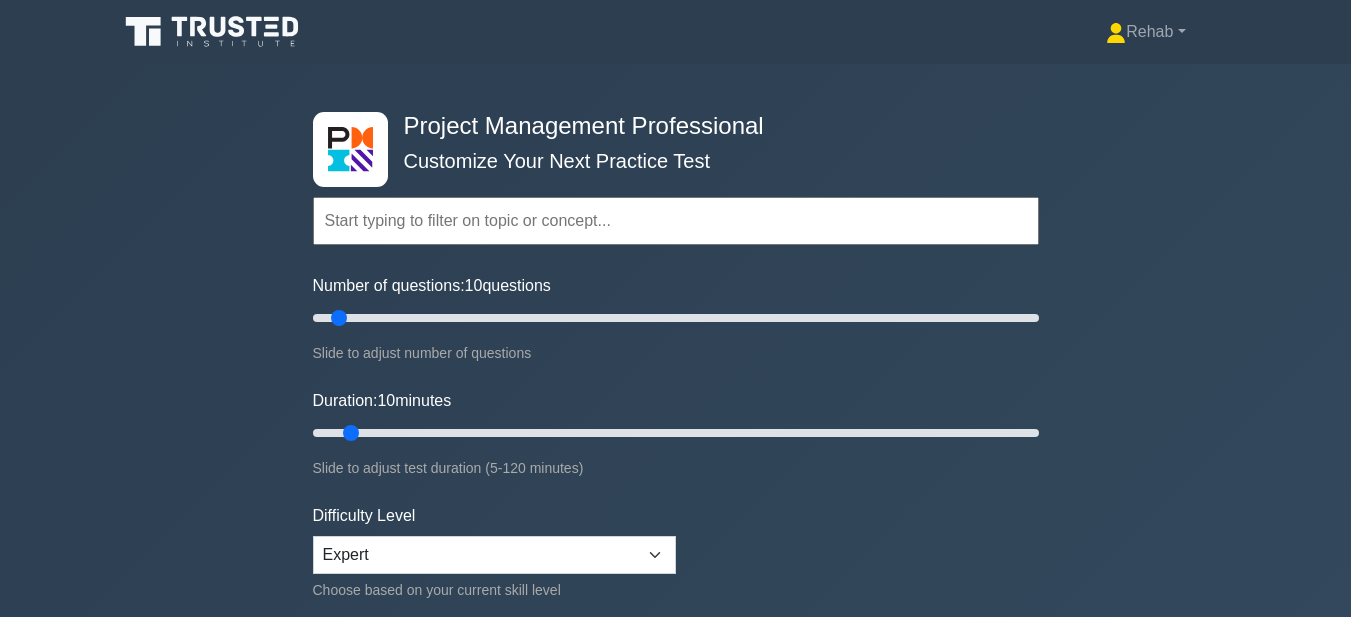 scroll, scrollTop: 0, scrollLeft: 0, axis: both 